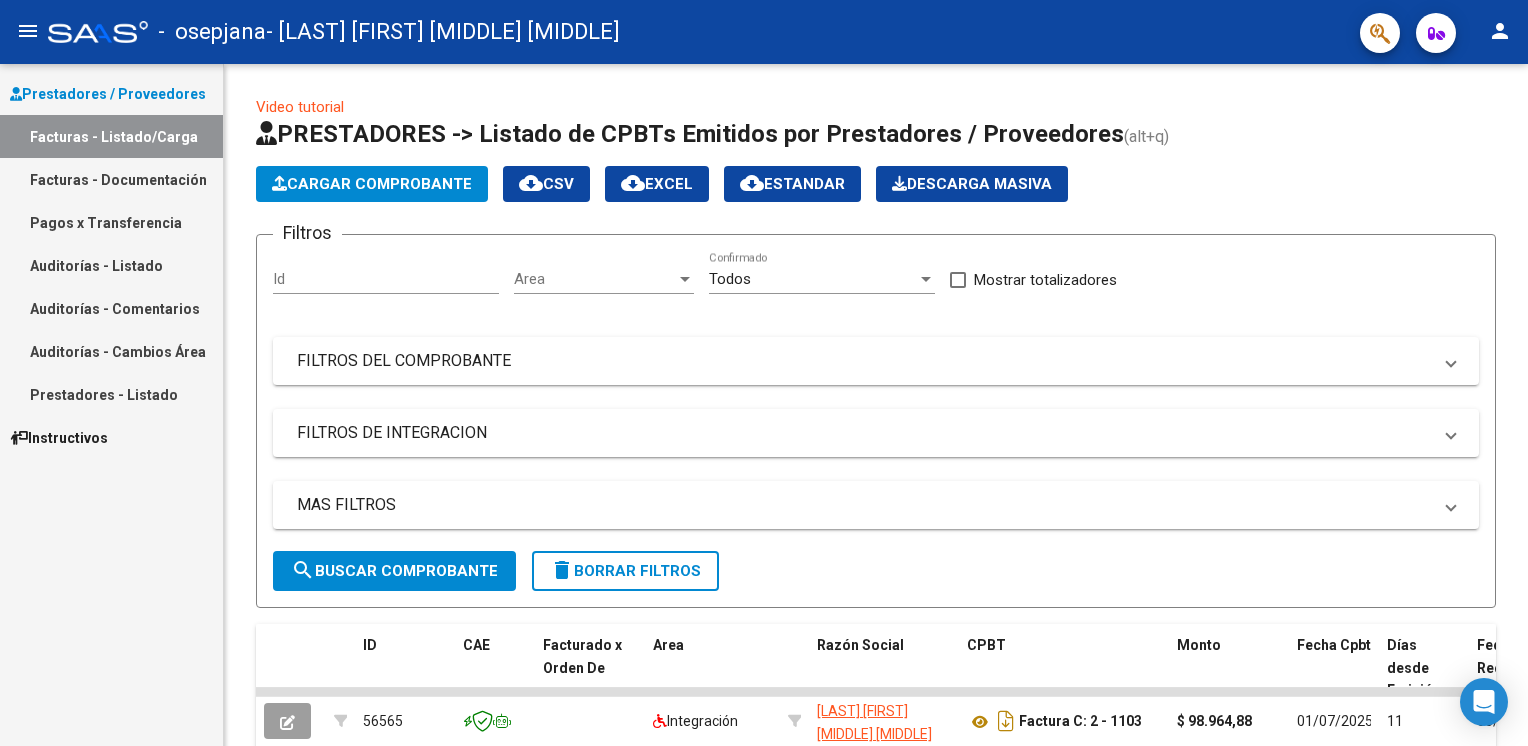scroll, scrollTop: 0, scrollLeft: 0, axis: both 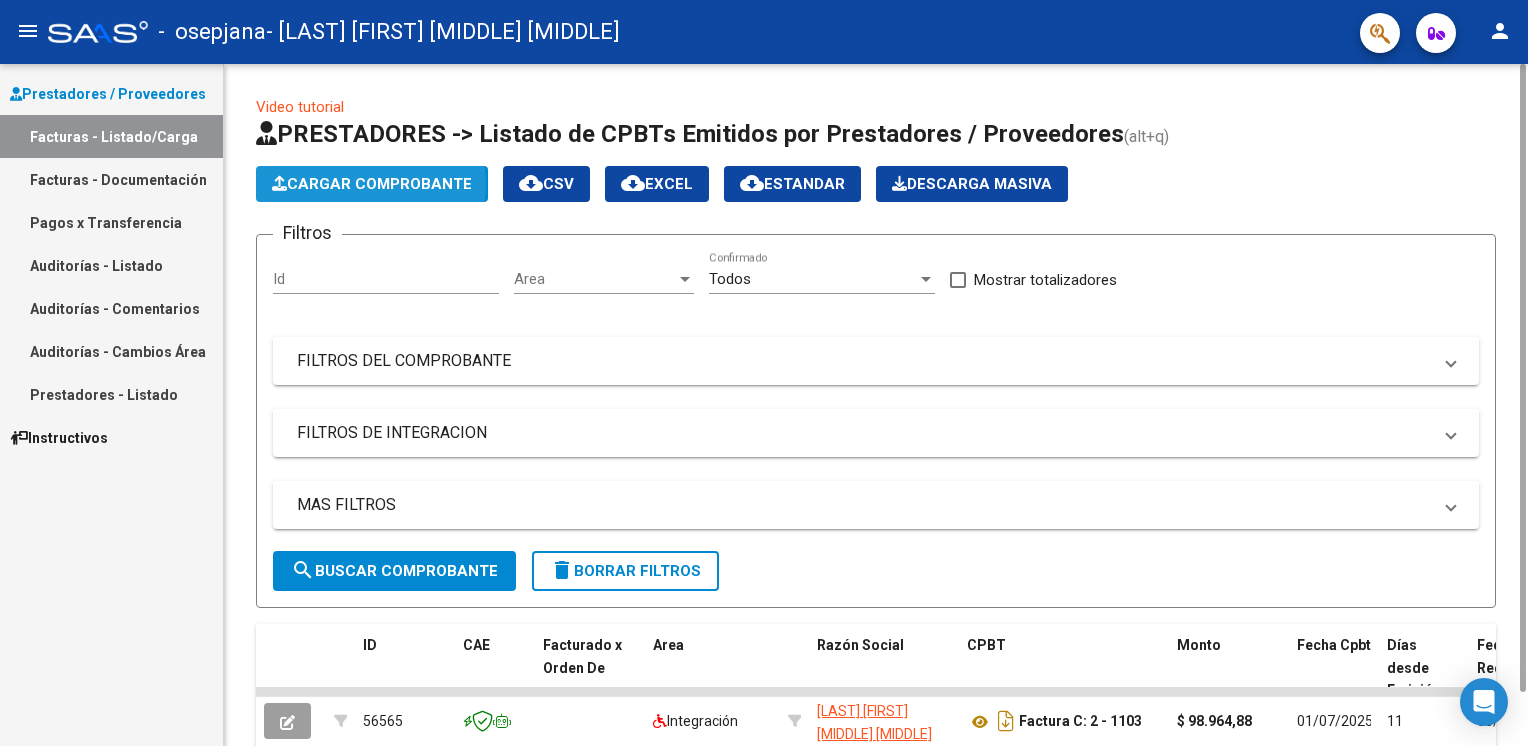 click on "Cargar Comprobante" 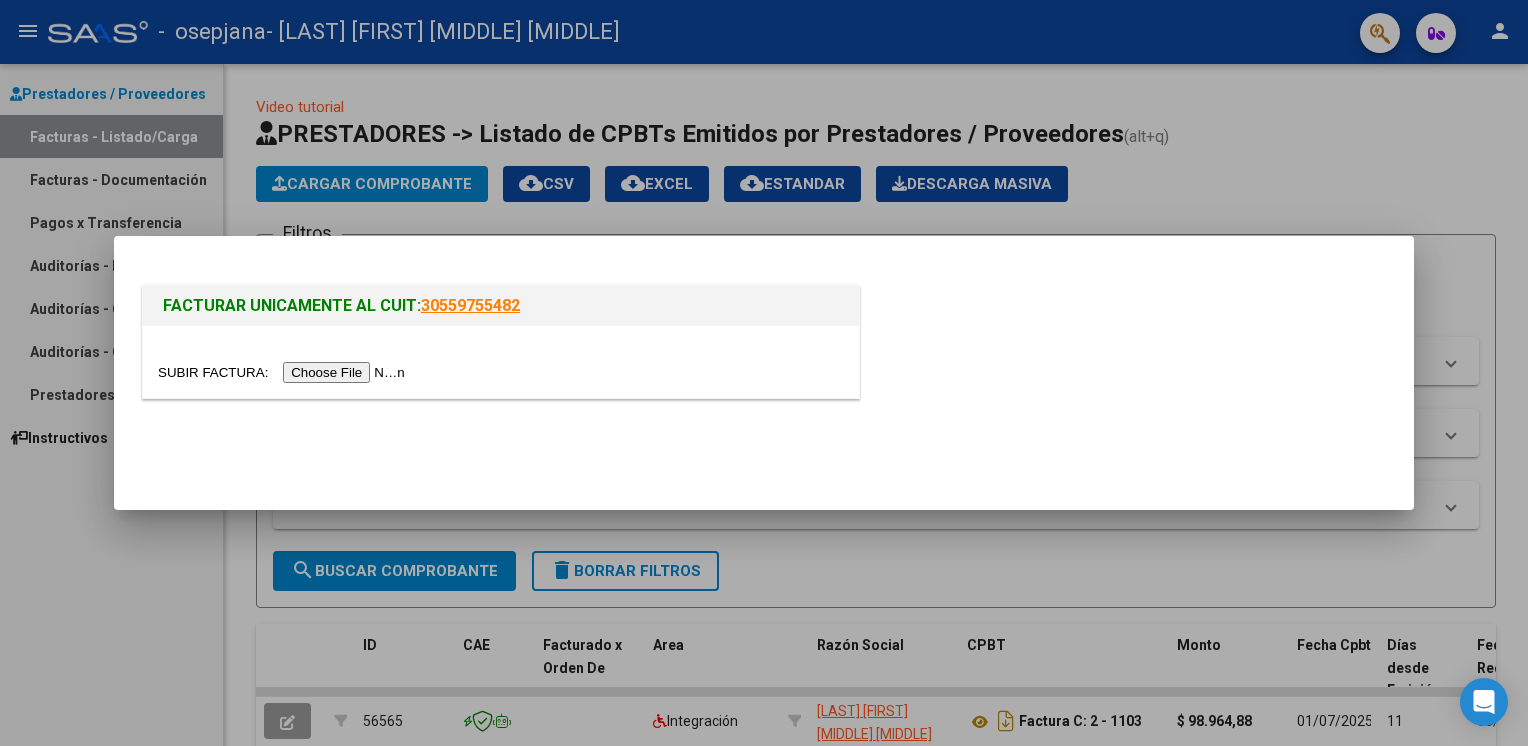 click at bounding box center (764, 373) 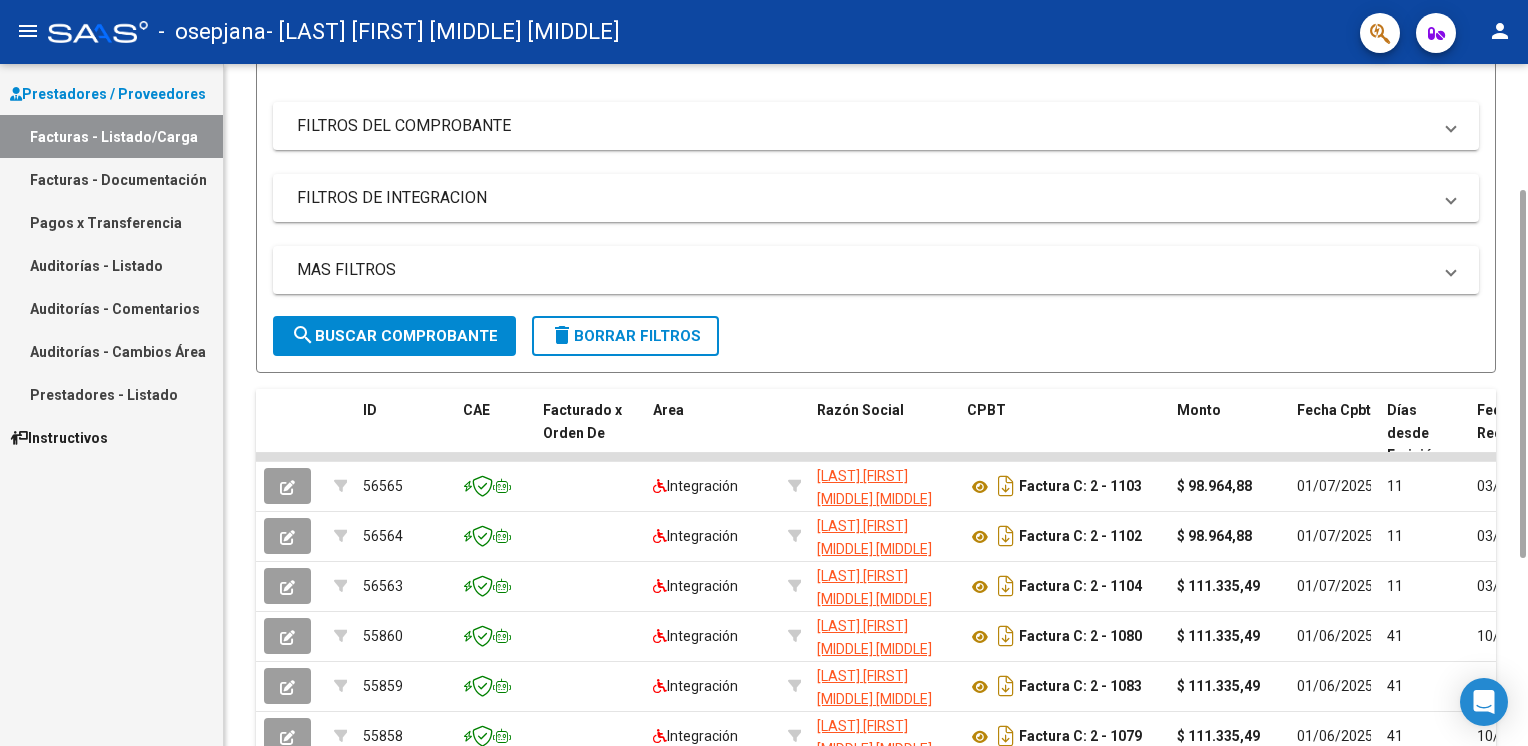 drag, startPoint x: 1519, startPoint y: 570, endPoint x: 1518, endPoint y: 787, distance: 217.0023 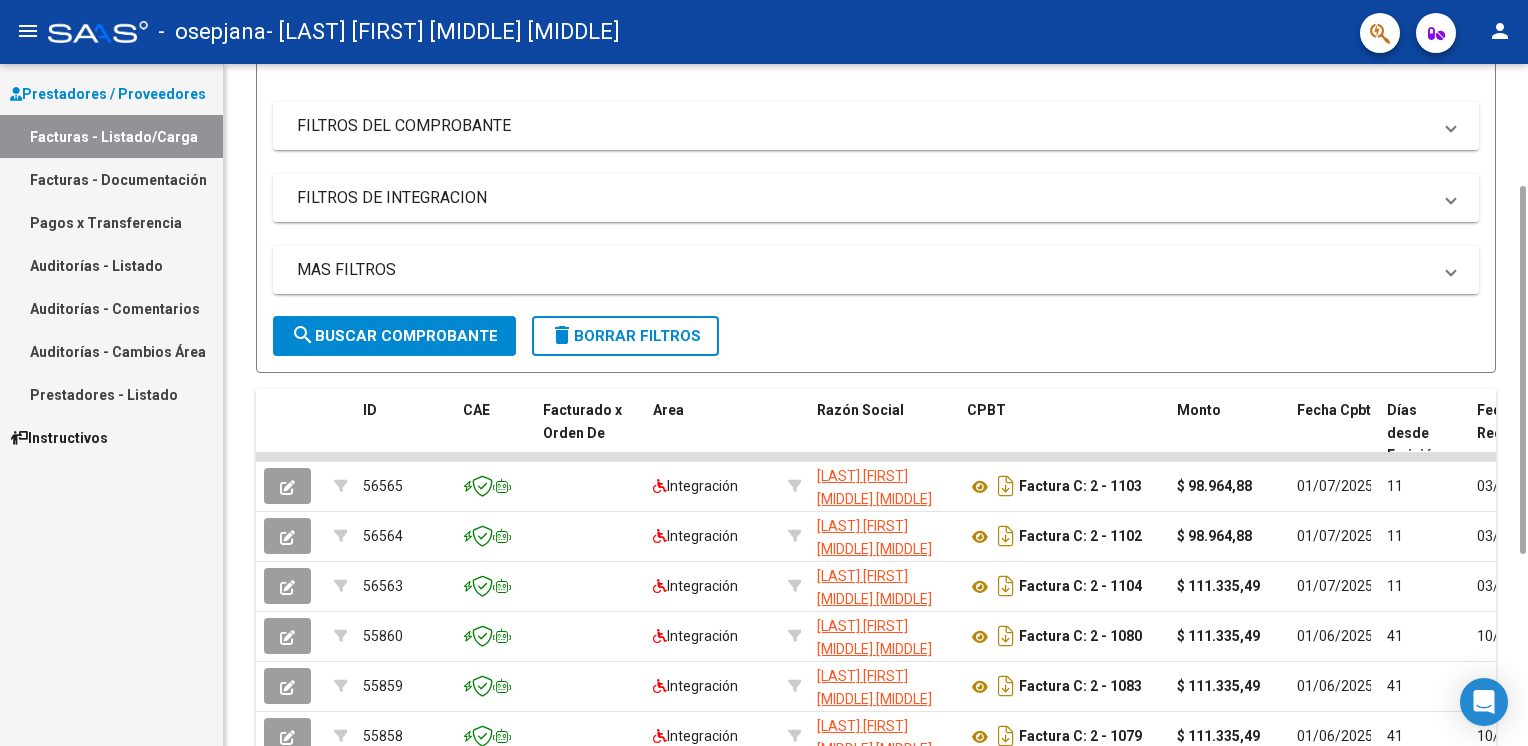 scroll, scrollTop: 232, scrollLeft: 0, axis: vertical 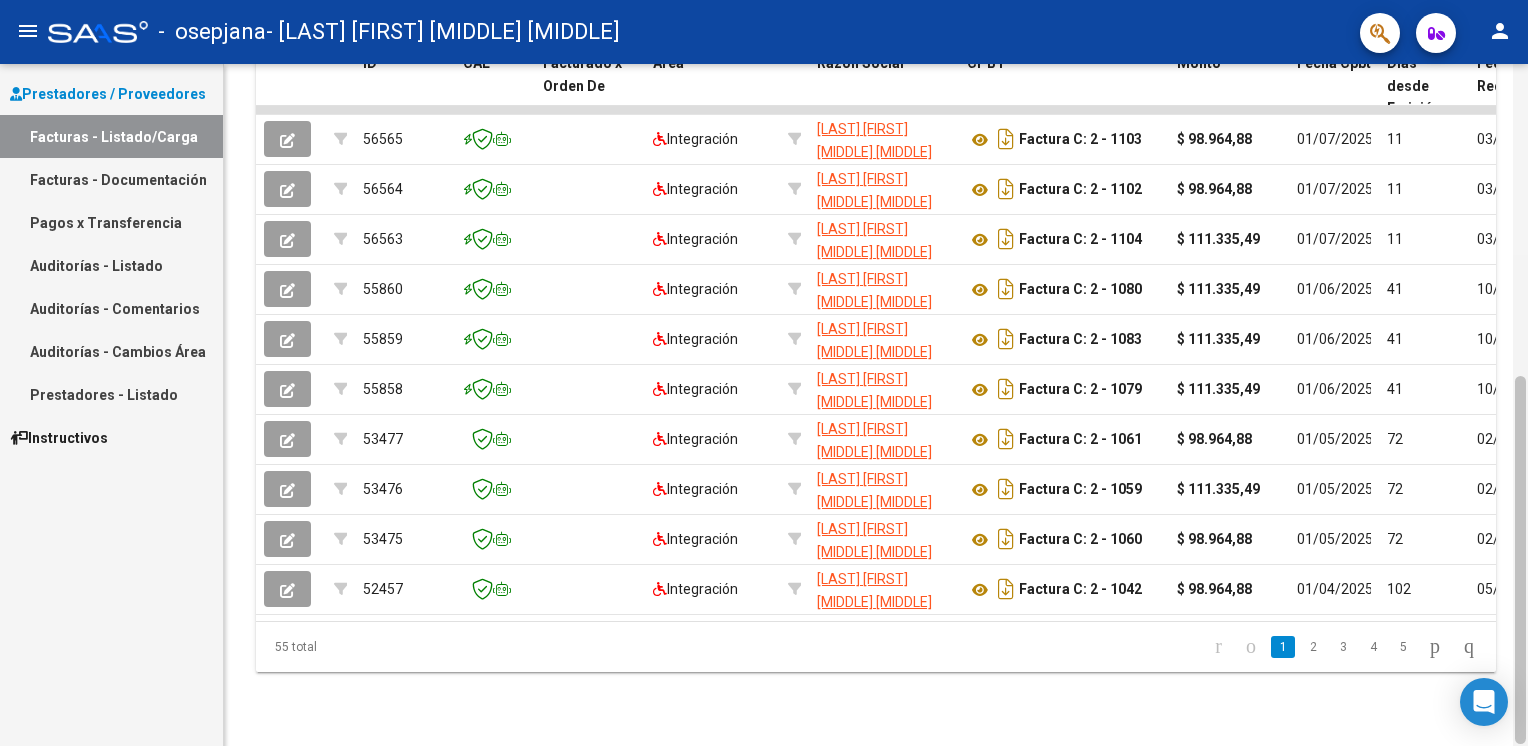 drag, startPoint x: 1520, startPoint y: 534, endPoint x: 1516, endPoint y: 723, distance: 189.04233 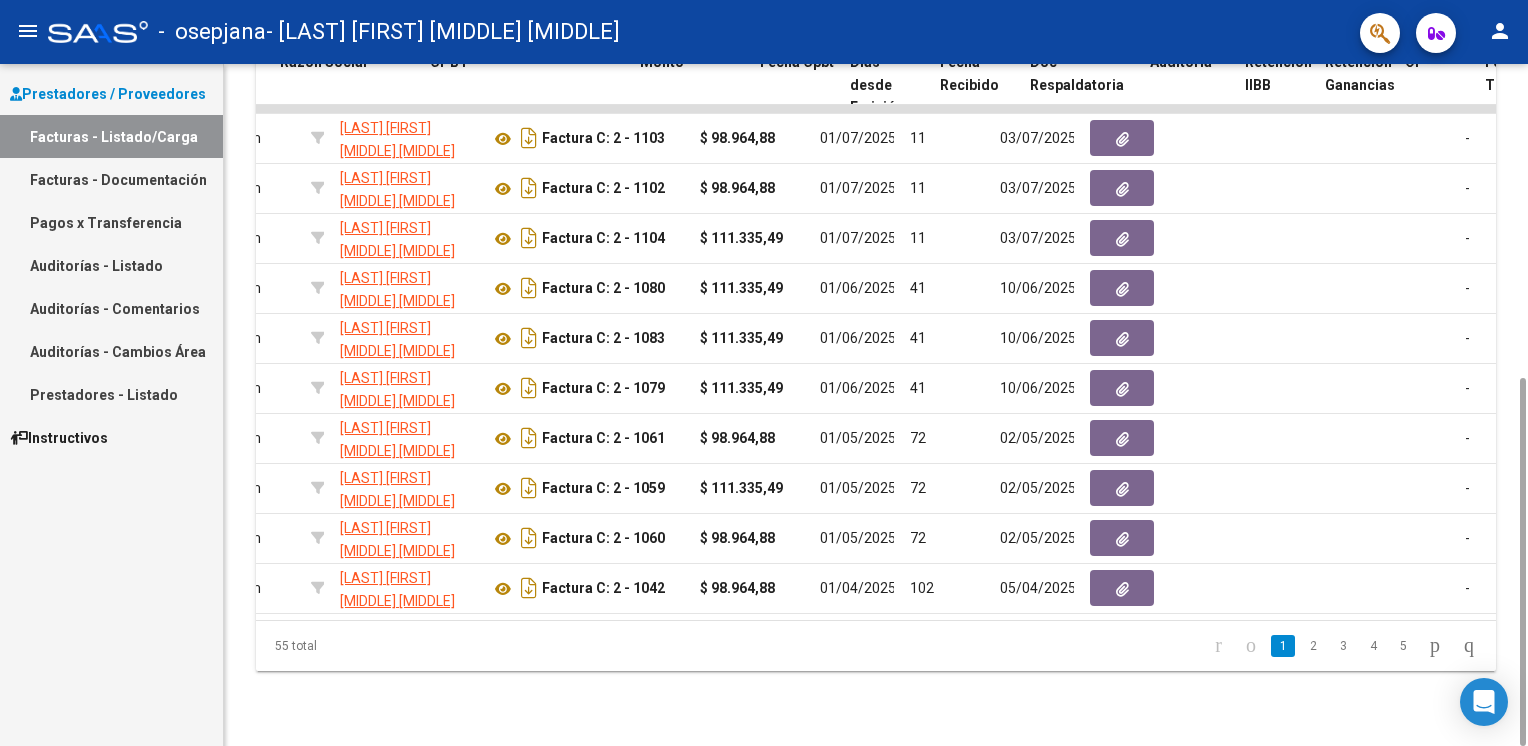 scroll, scrollTop: 0, scrollLeft: 542, axis: horizontal 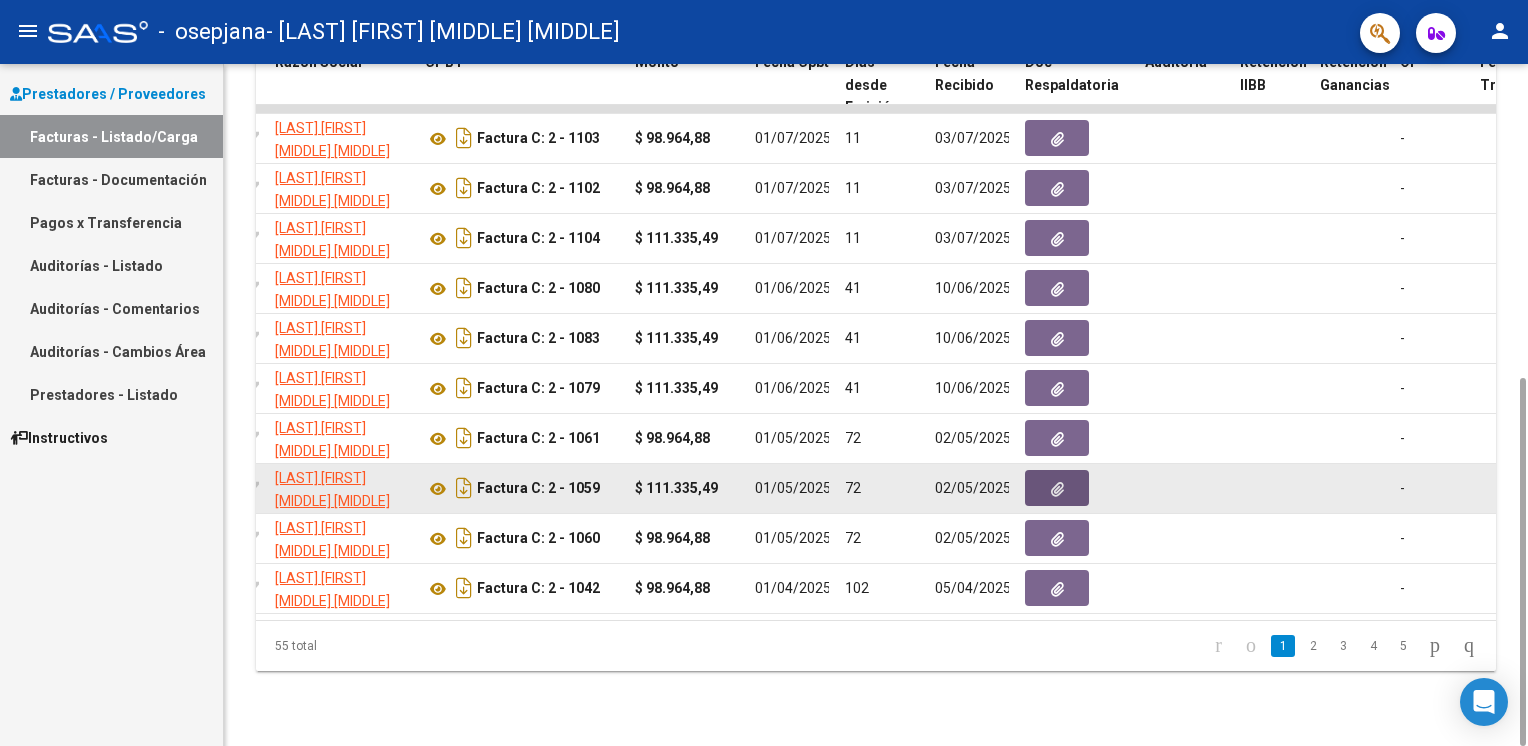click 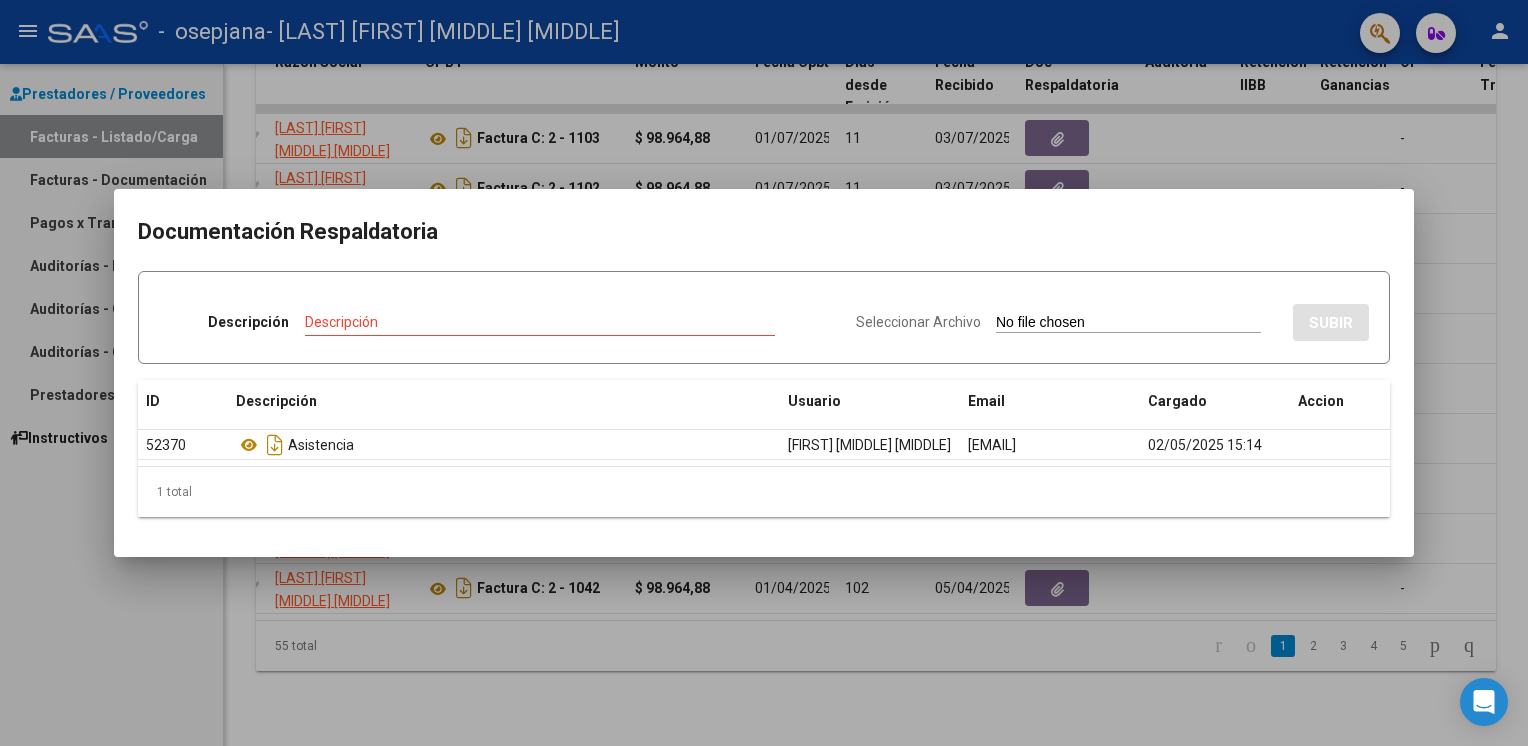 click on "Seleccionar Archivo" at bounding box center [918, 322] 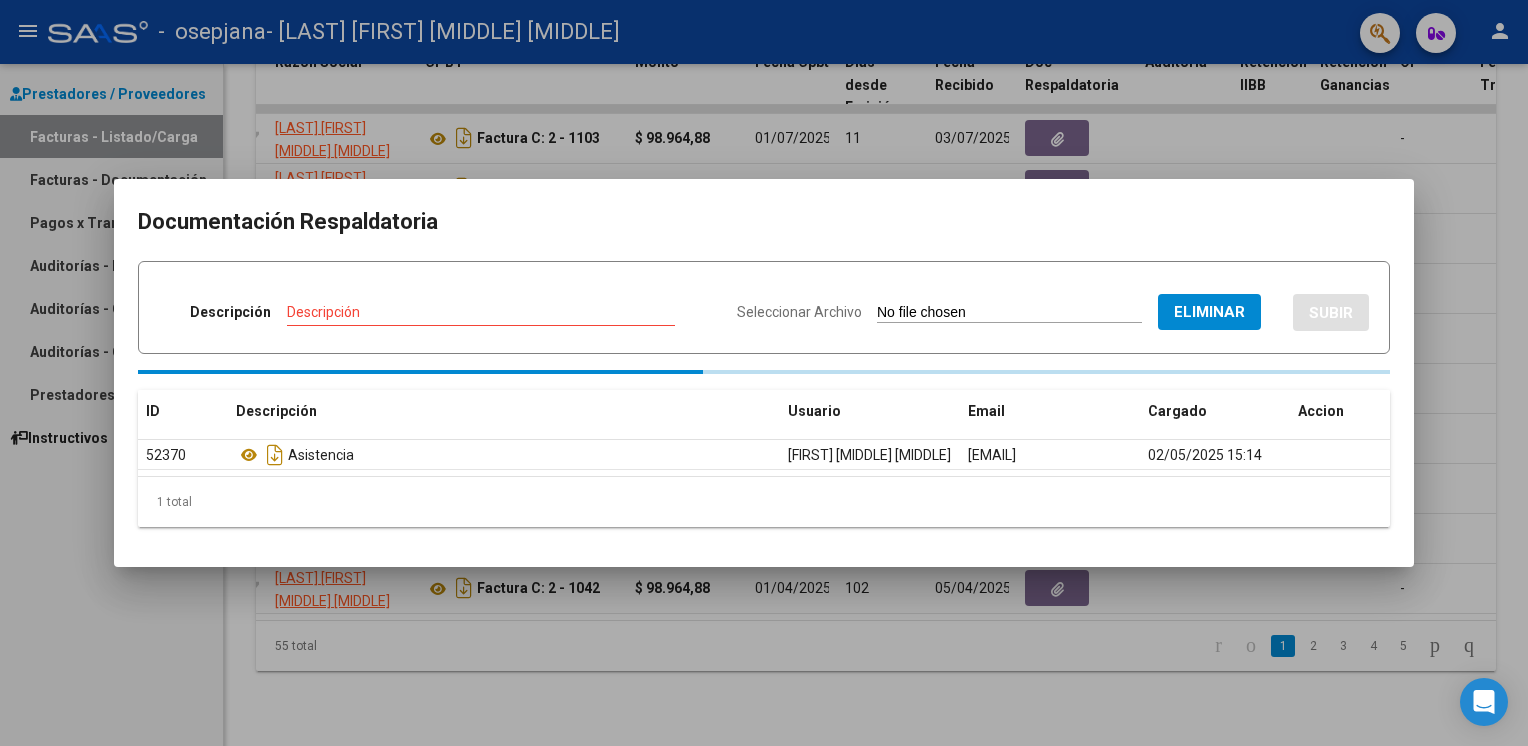 click on "Descripción" at bounding box center (481, 312) 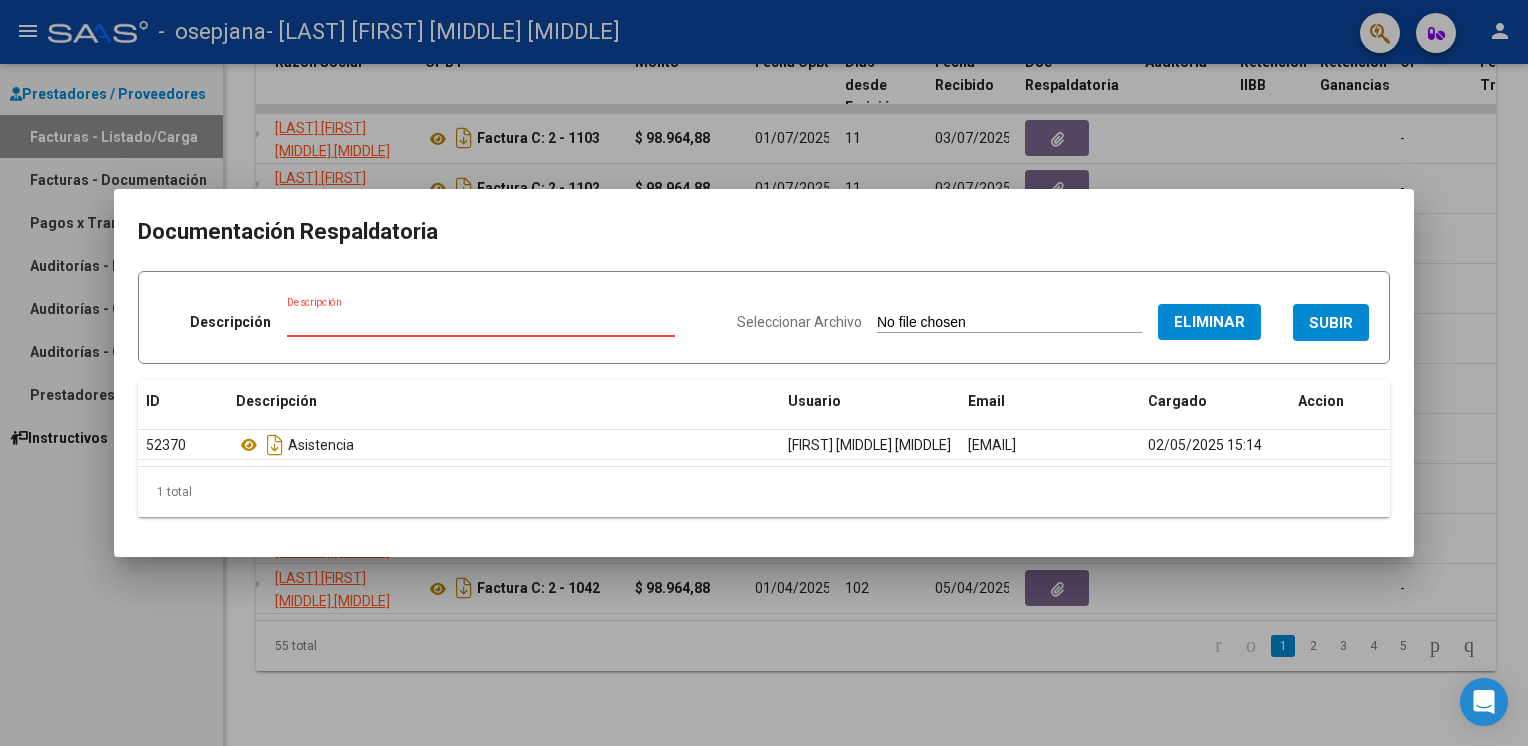 type on "op firmada" 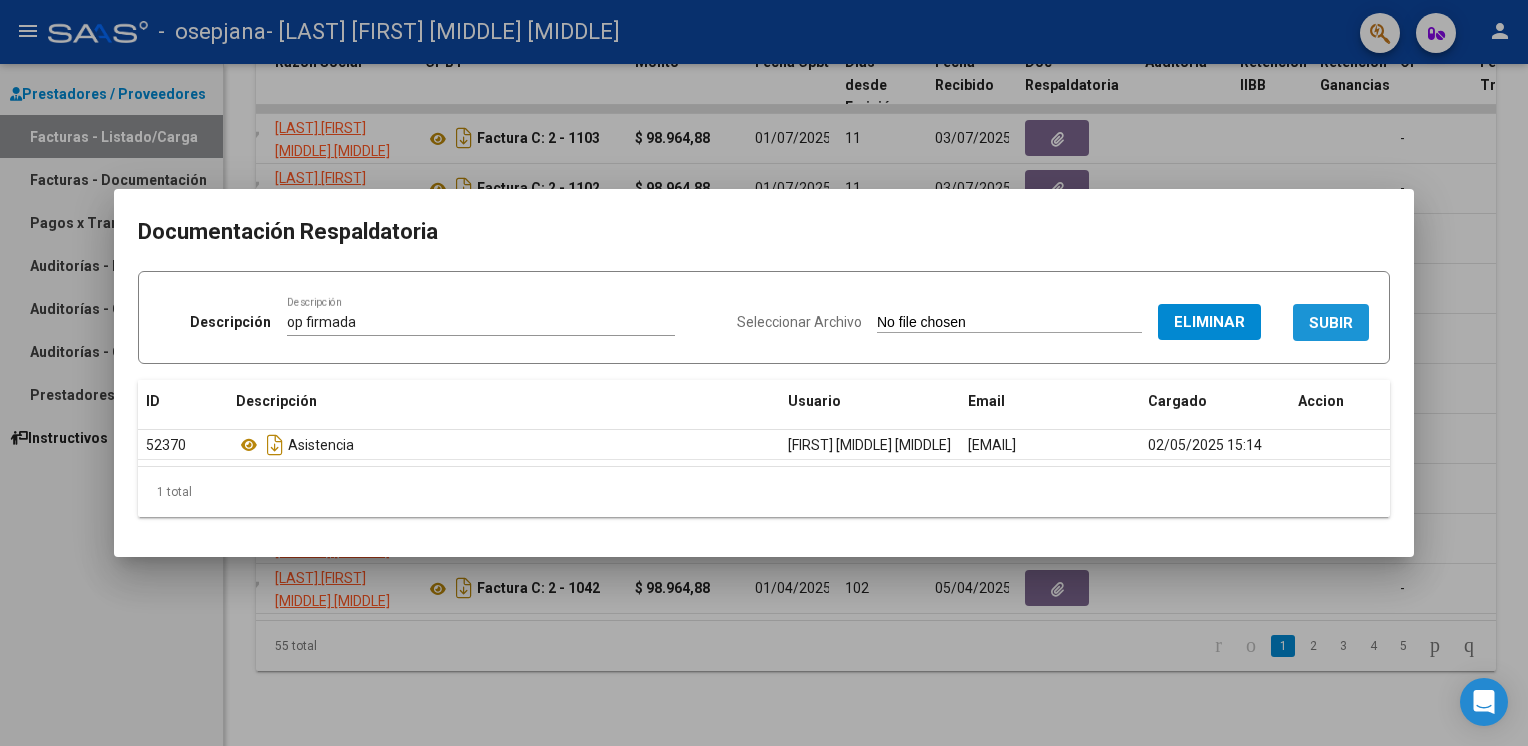 click on "SUBIR" at bounding box center [1331, 323] 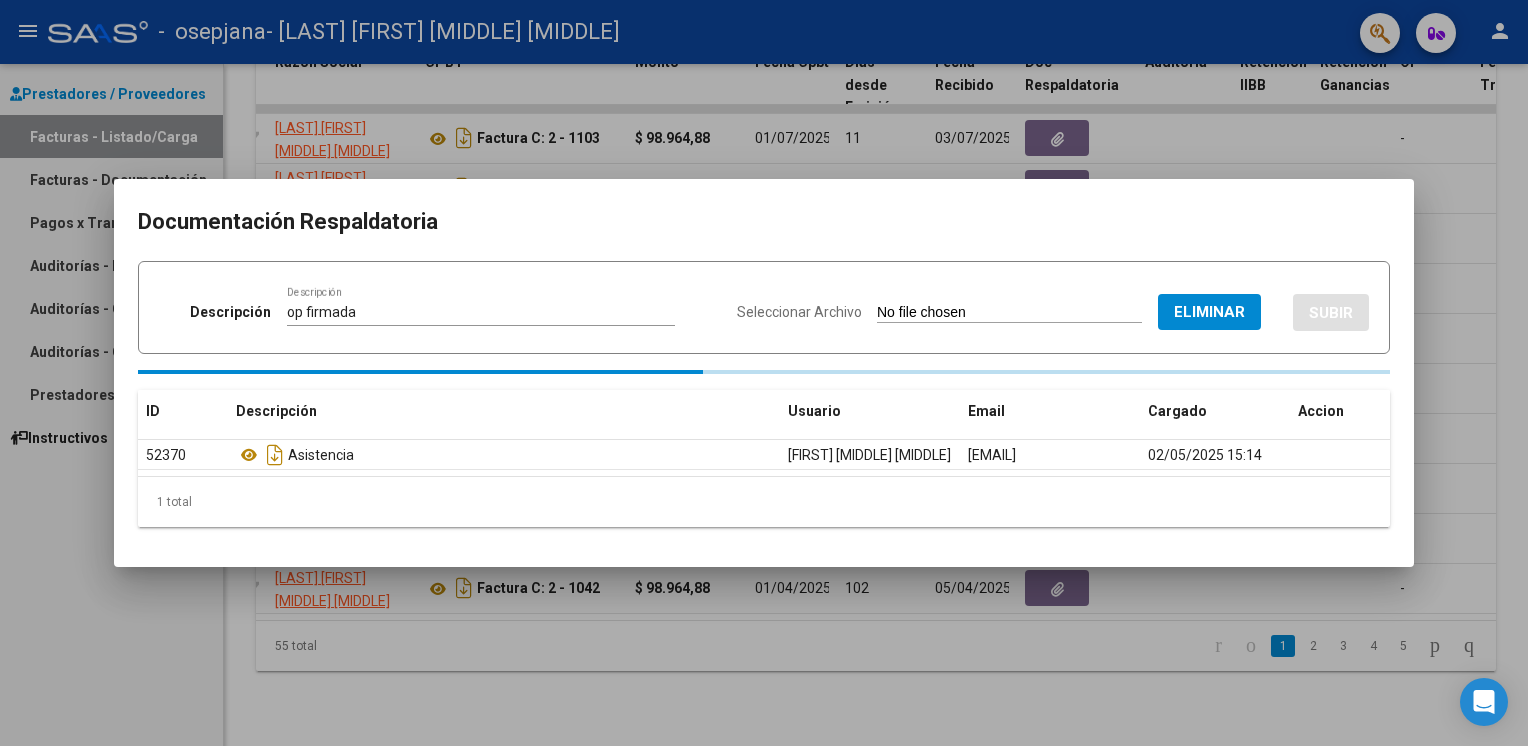 type 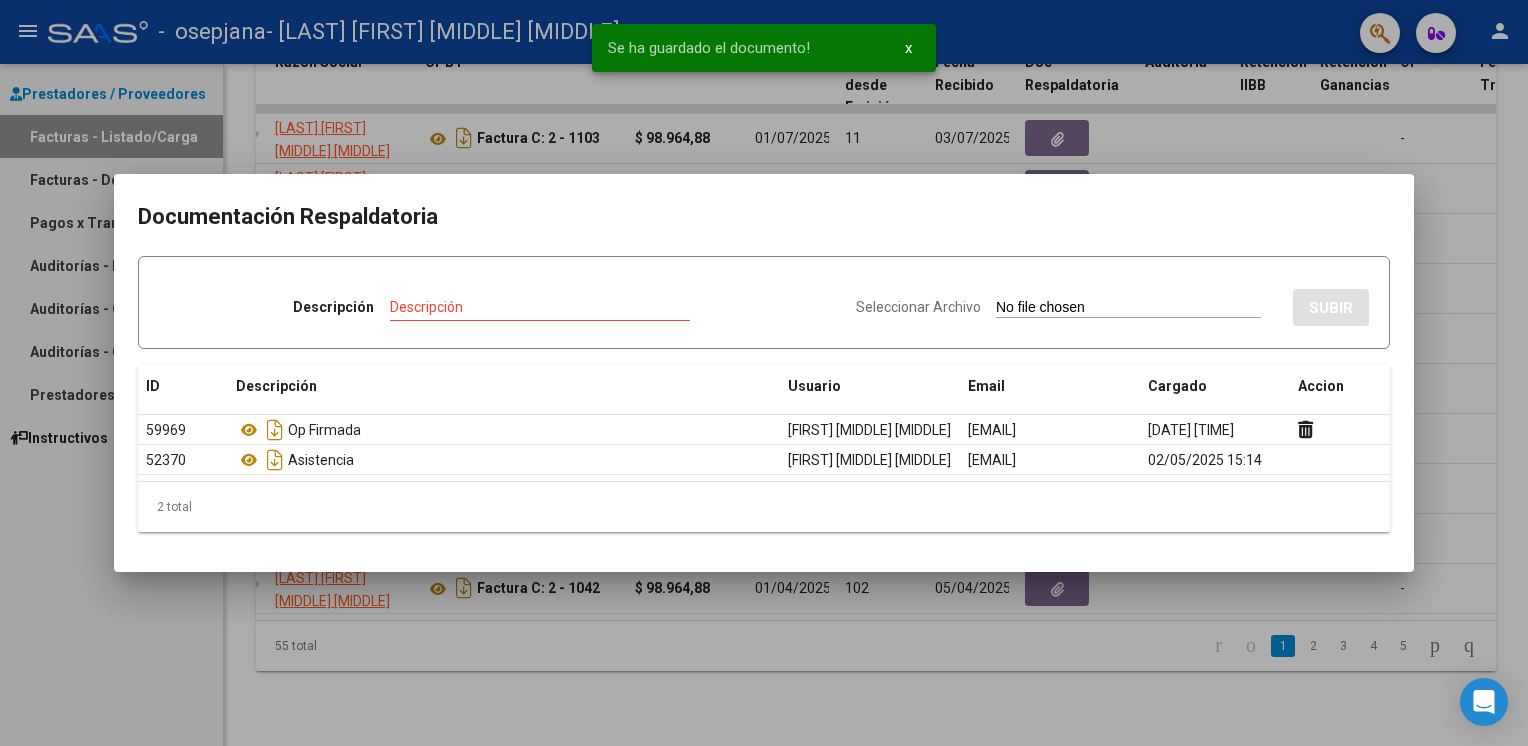 click at bounding box center [764, 373] 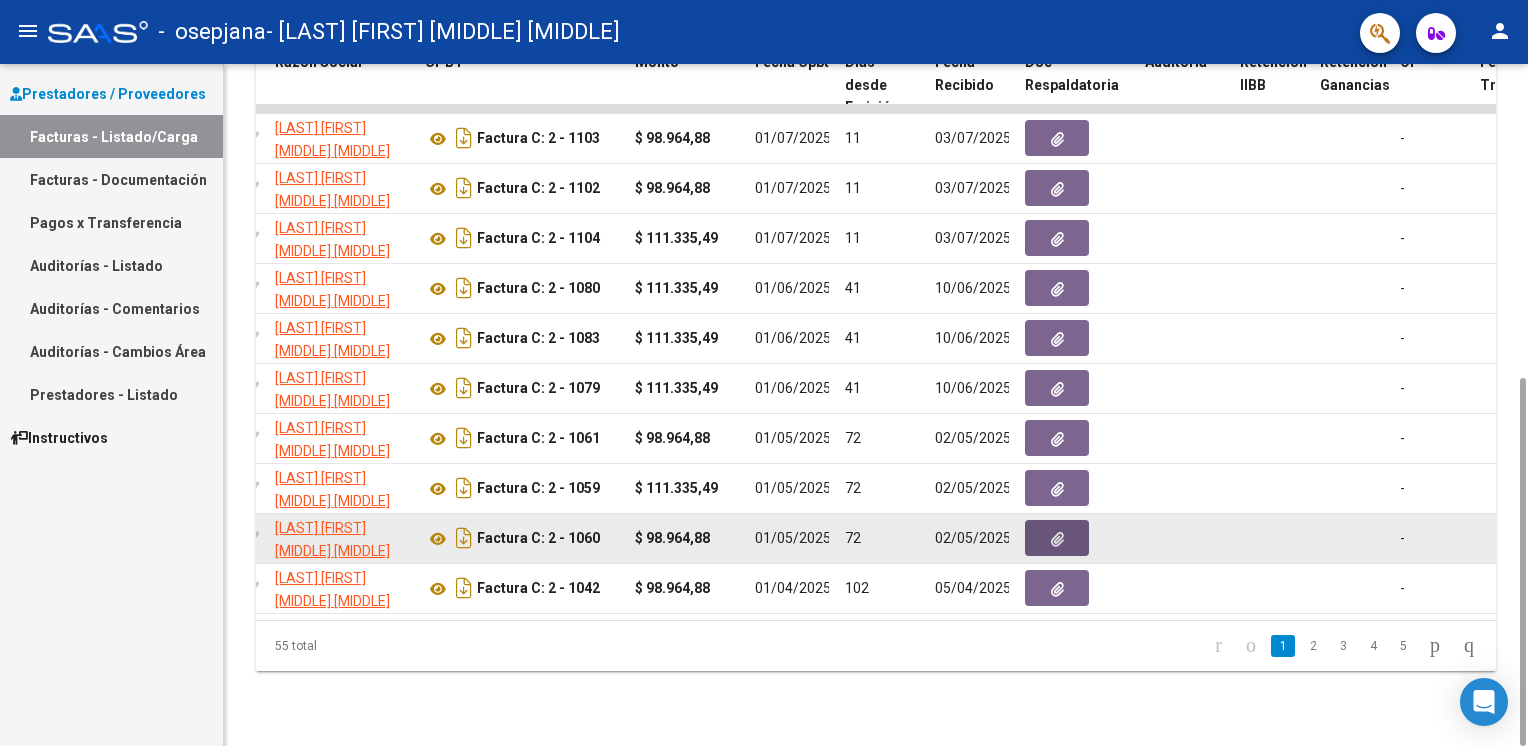 click 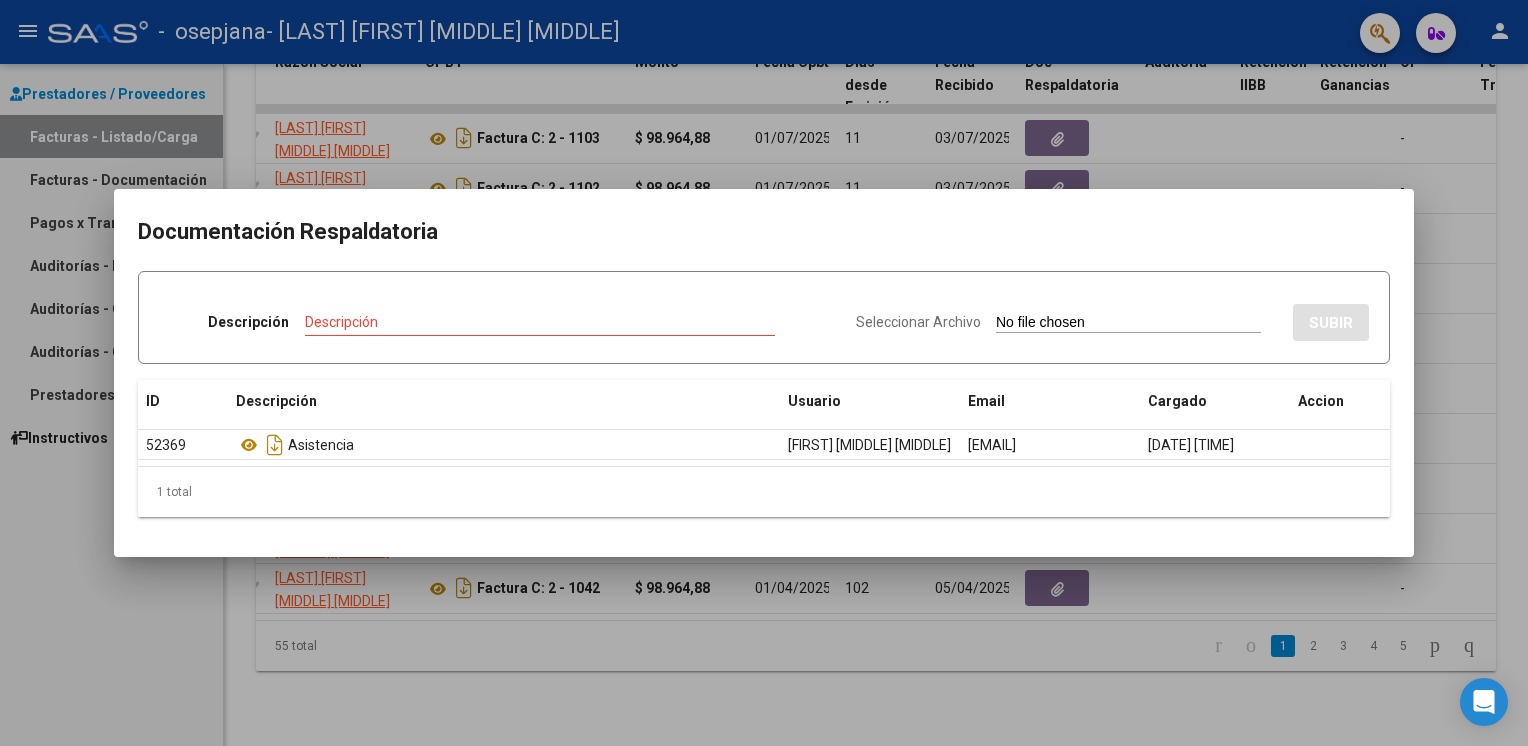 click on "Seleccionar Archivo" at bounding box center (918, 322) 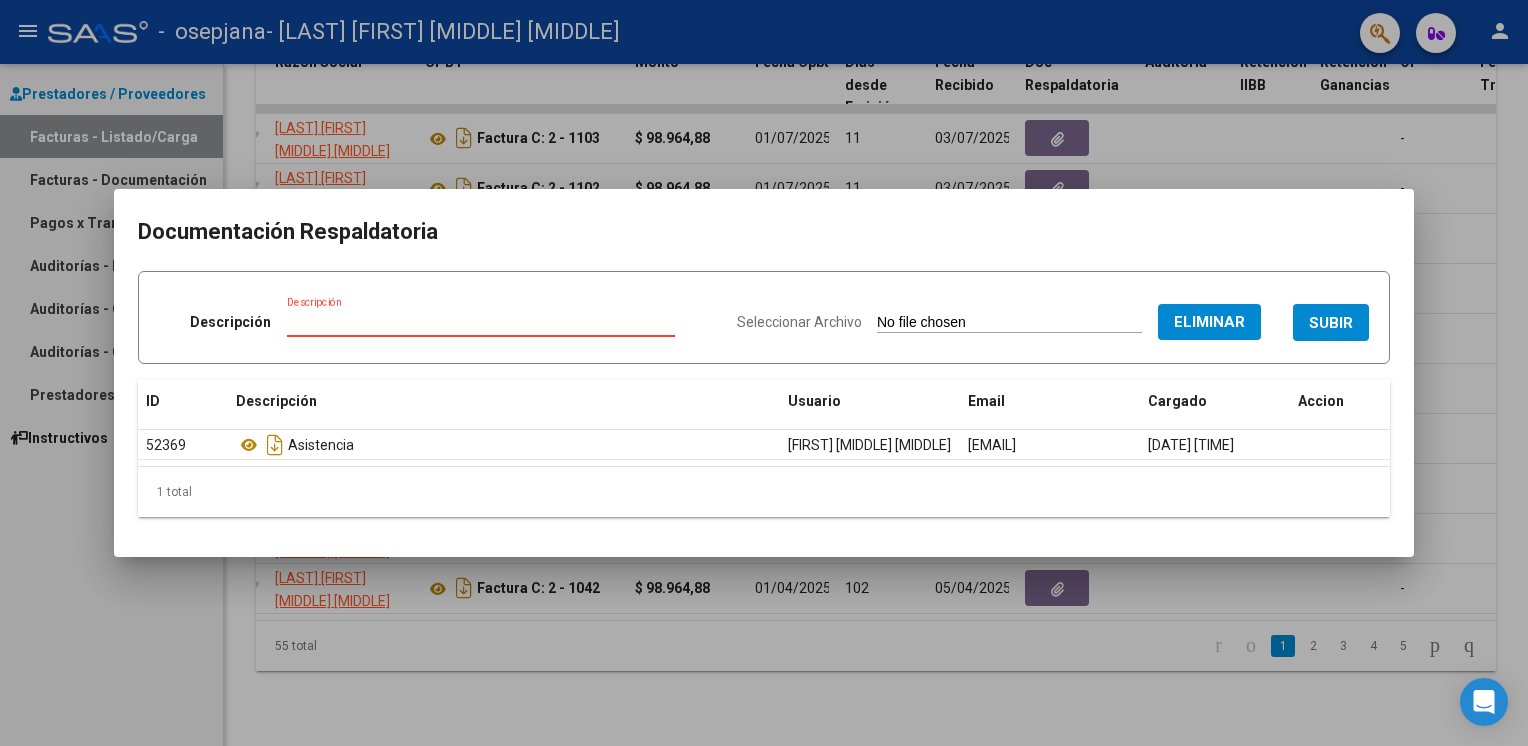 click on "Descripción" at bounding box center [481, 322] 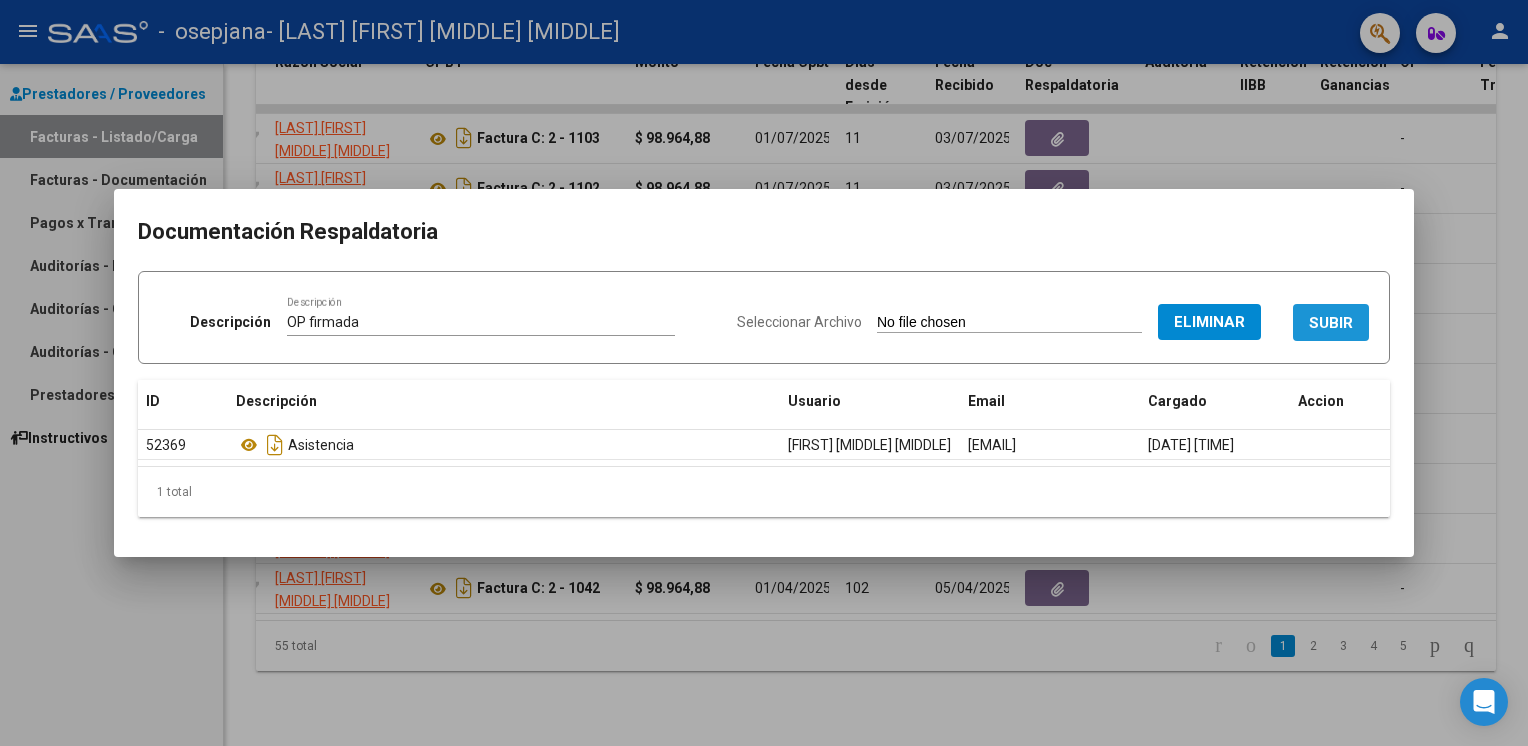 click on "SUBIR" at bounding box center [1331, 323] 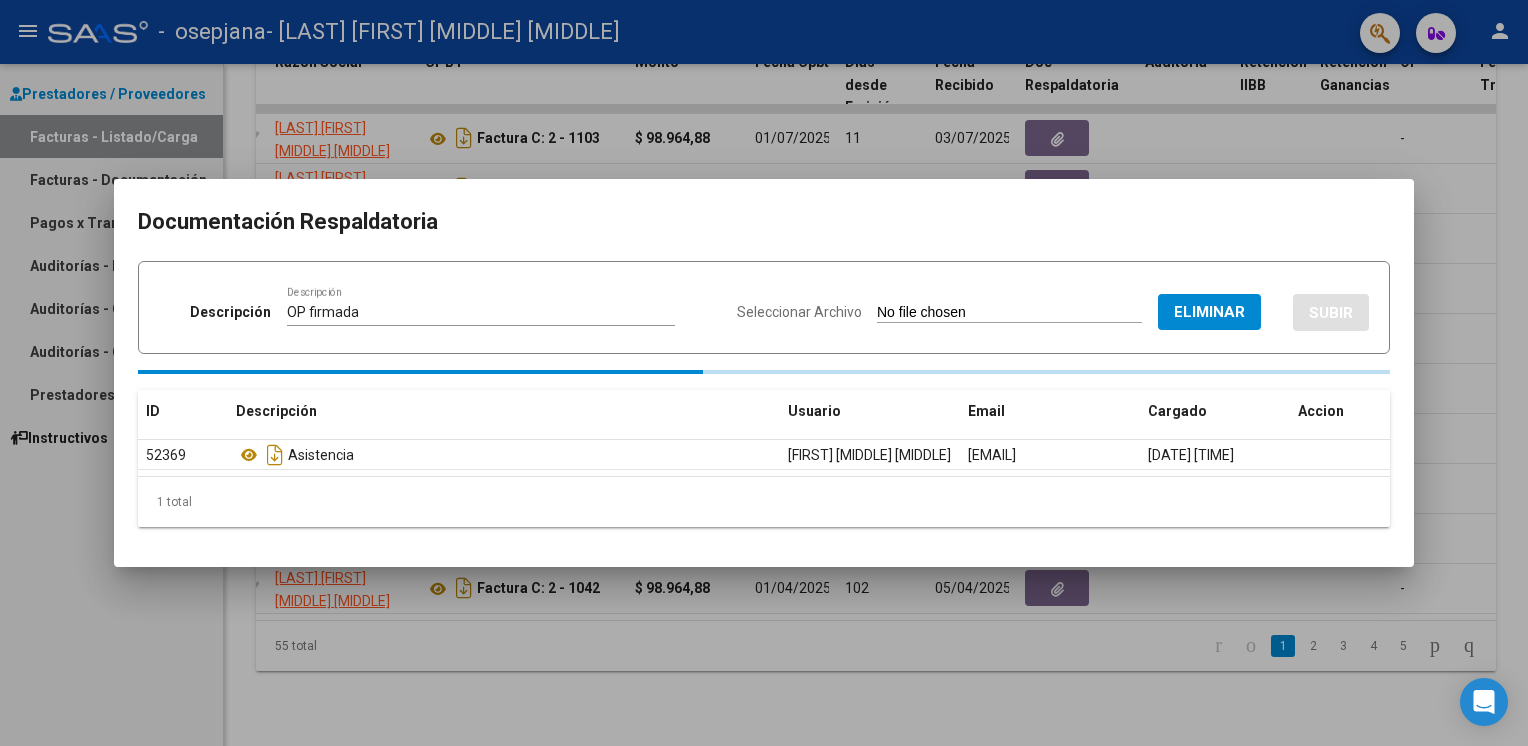 type 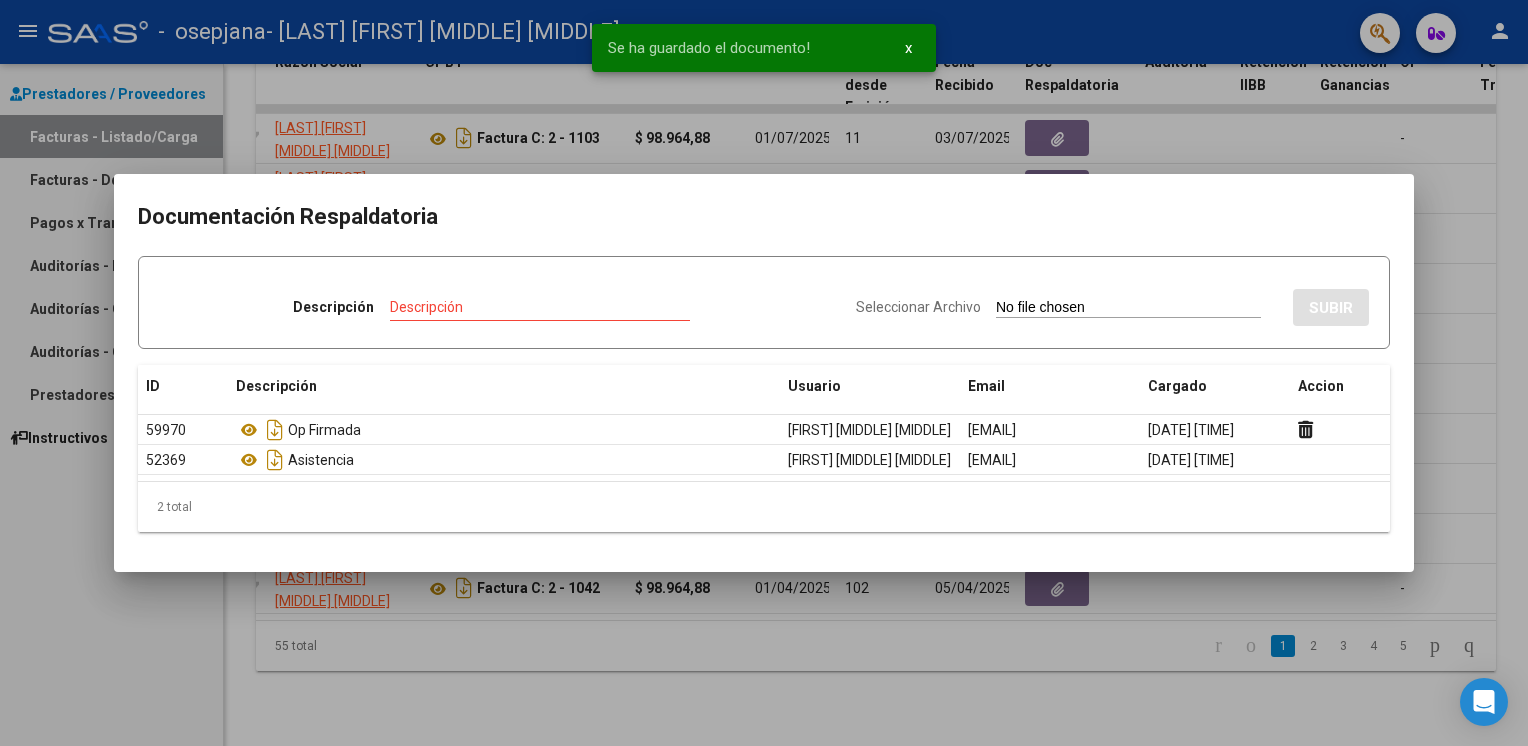 click at bounding box center [764, 373] 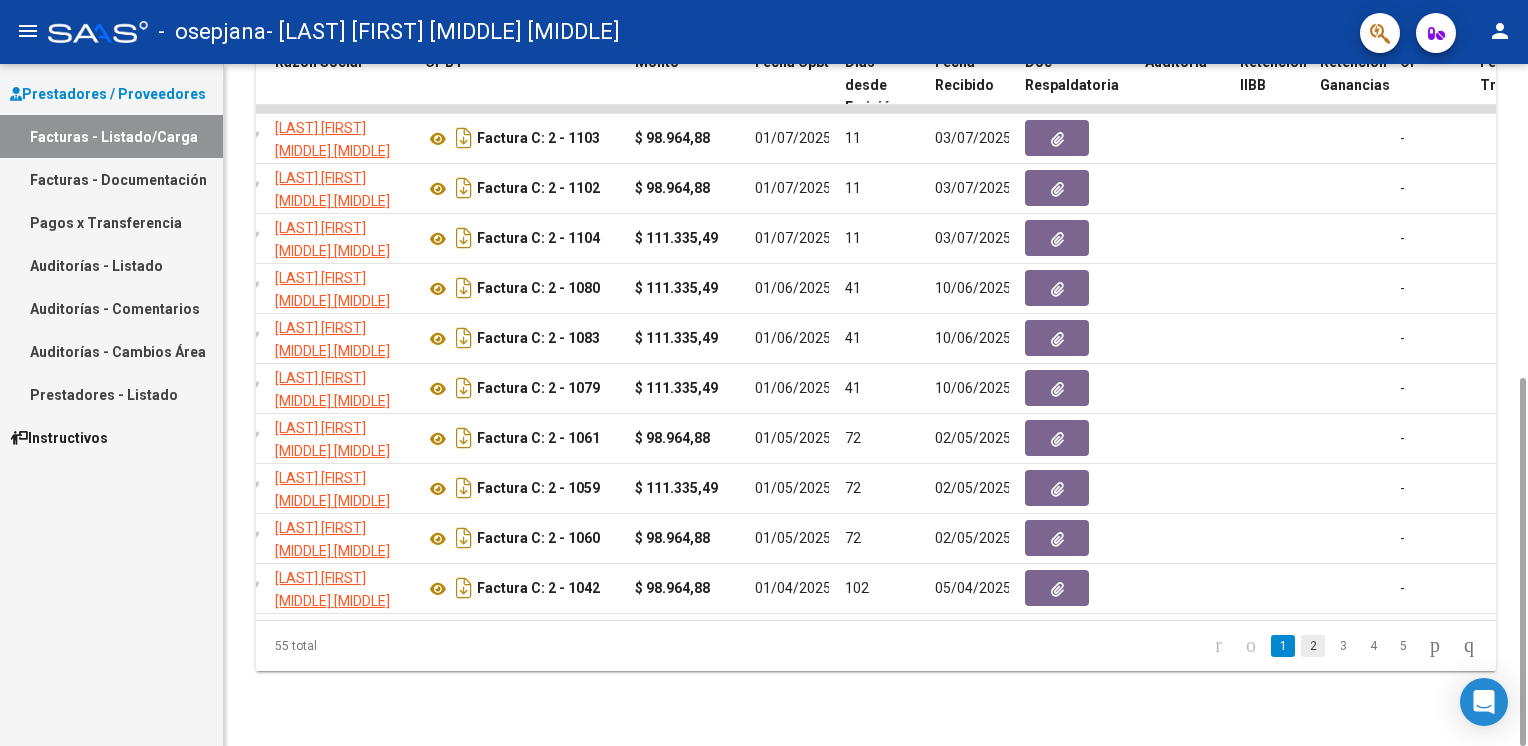 click on "2" 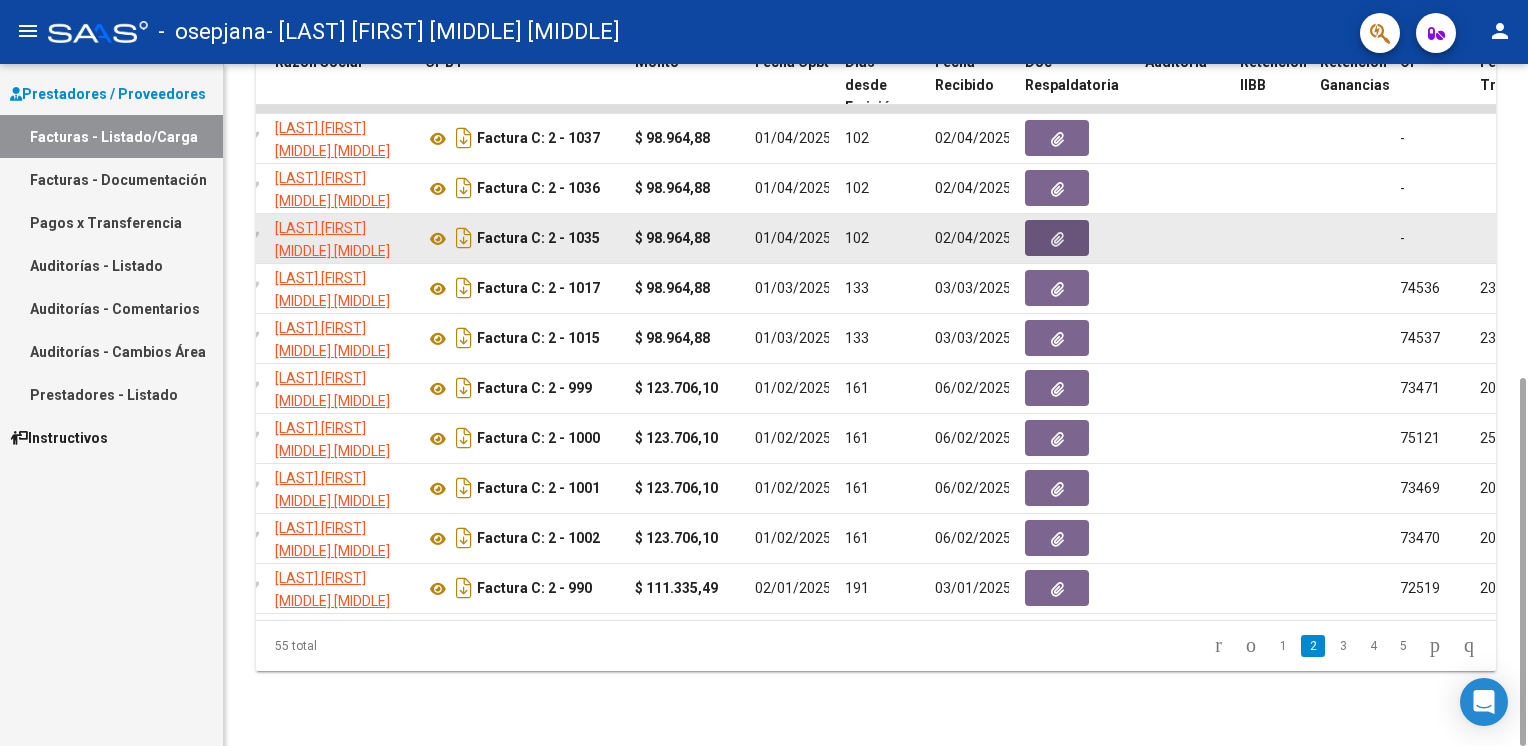 click 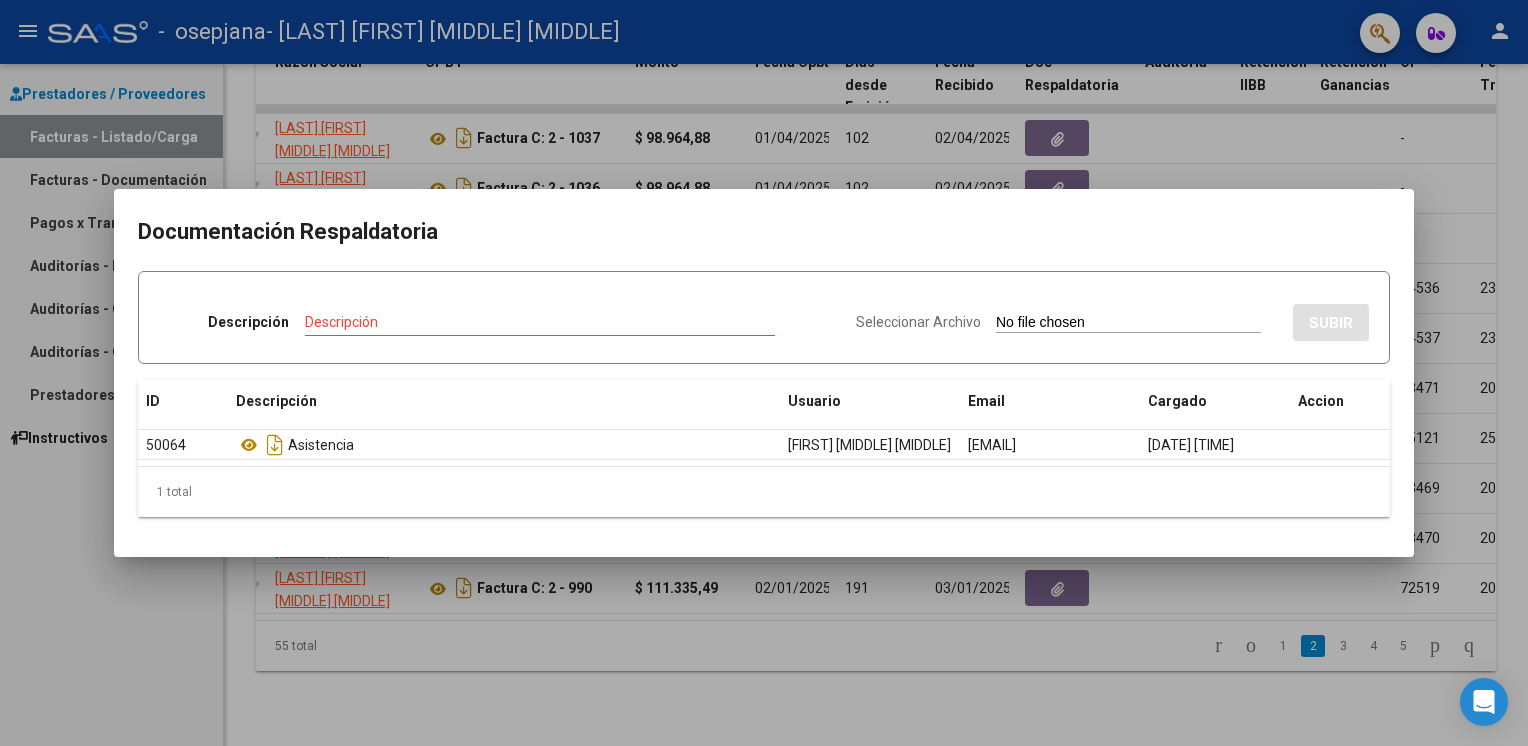 click on "Seleccionar Archivo" at bounding box center [918, 322] 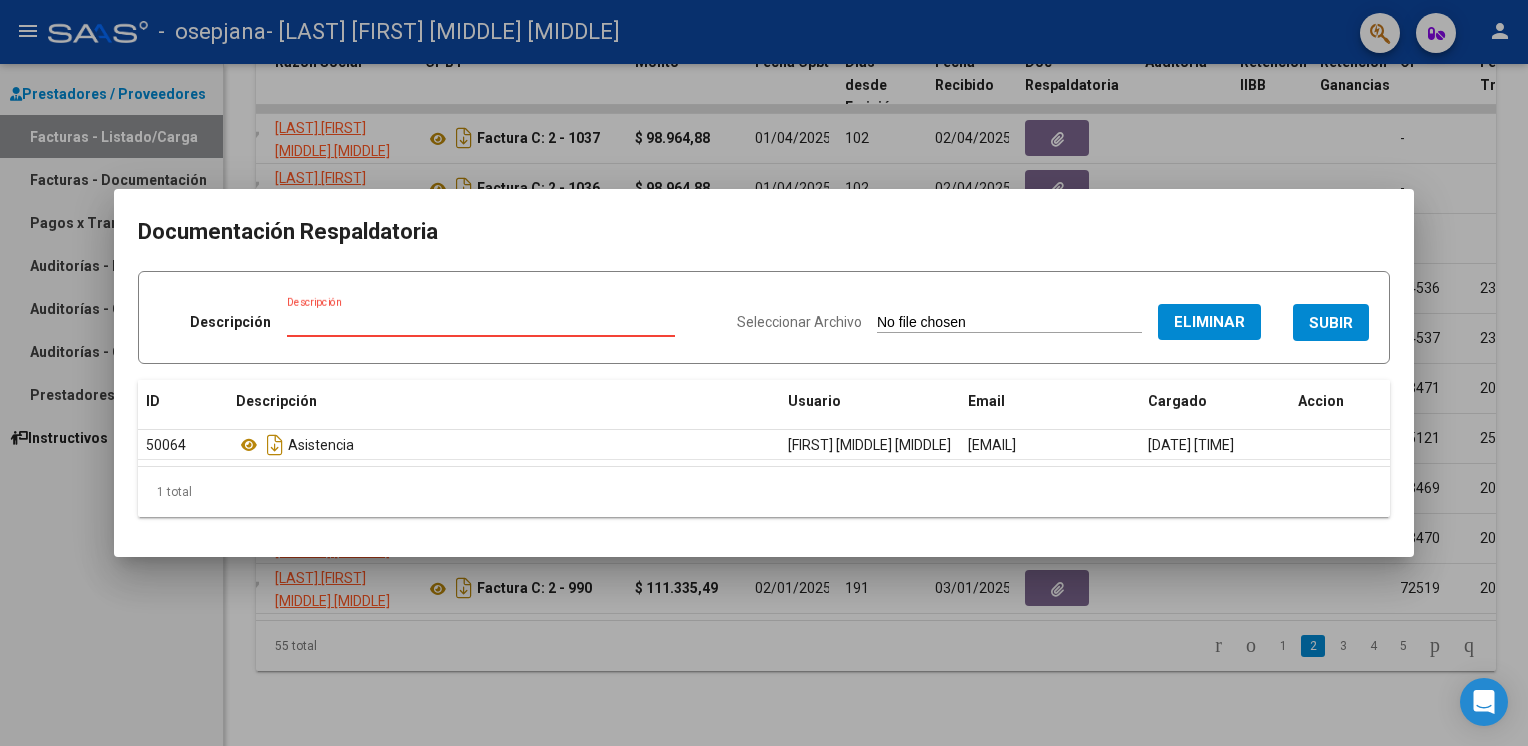 click on "Descripción" at bounding box center [481, 322] 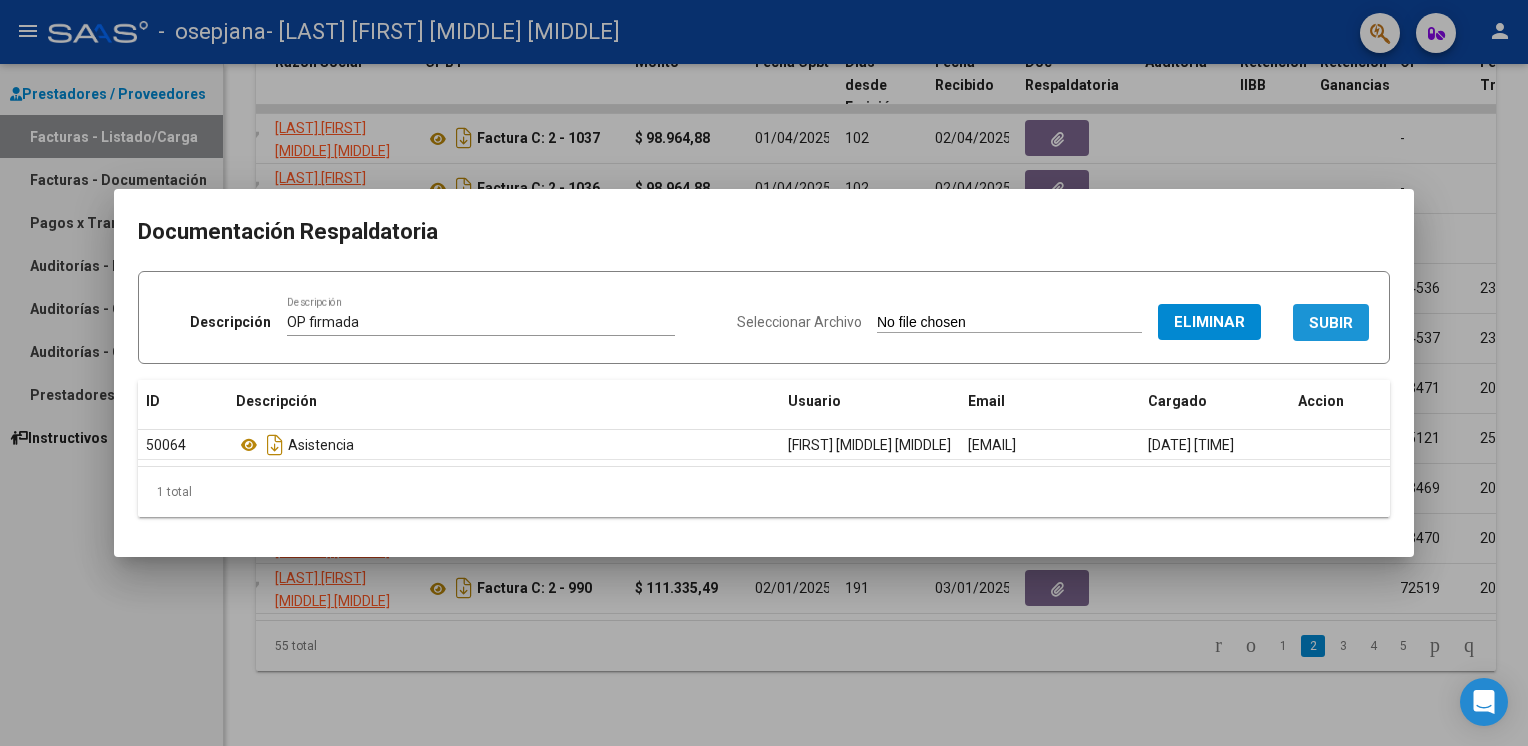click on "SUBIR" at bounding box center [1331, 323] 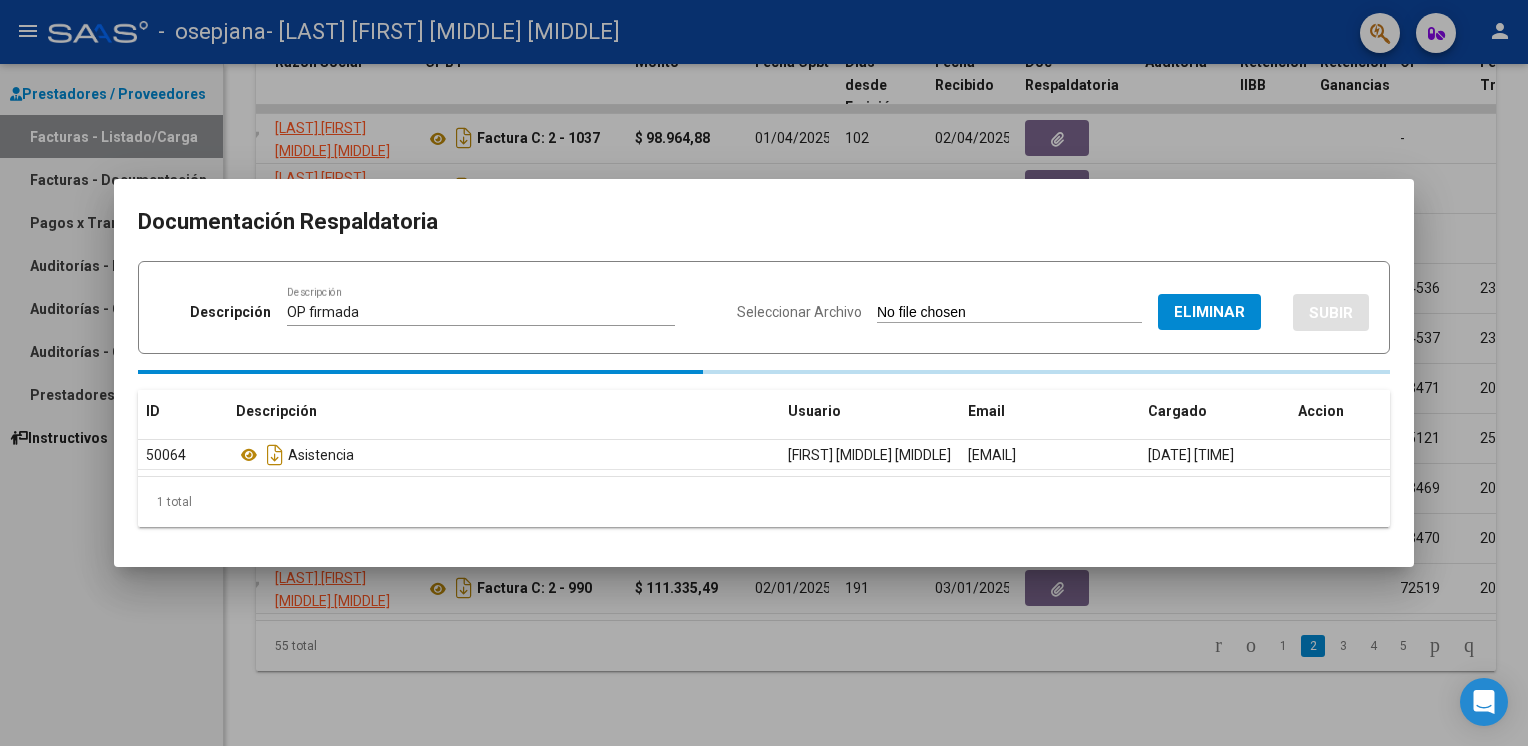 type 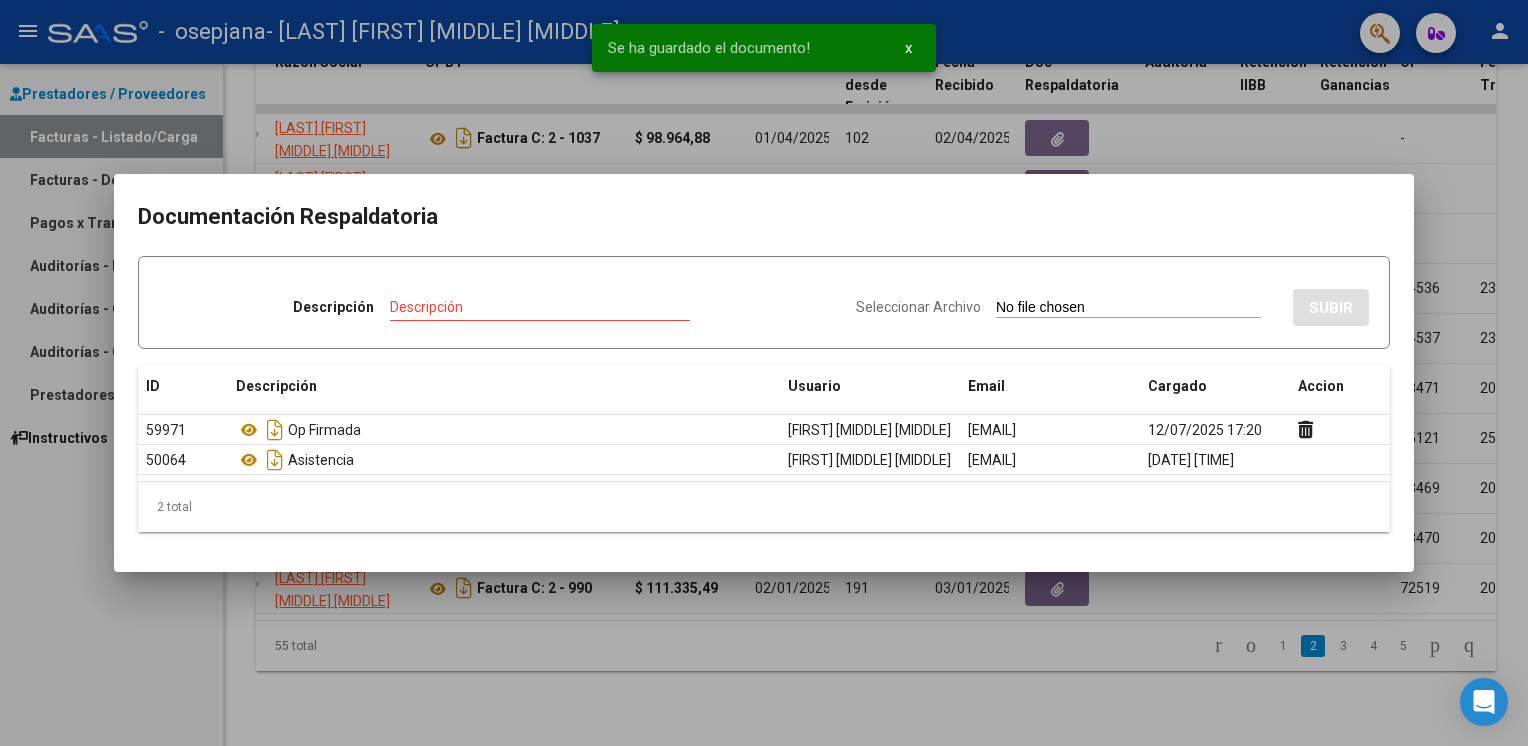 click at bounding box center (764, 373) 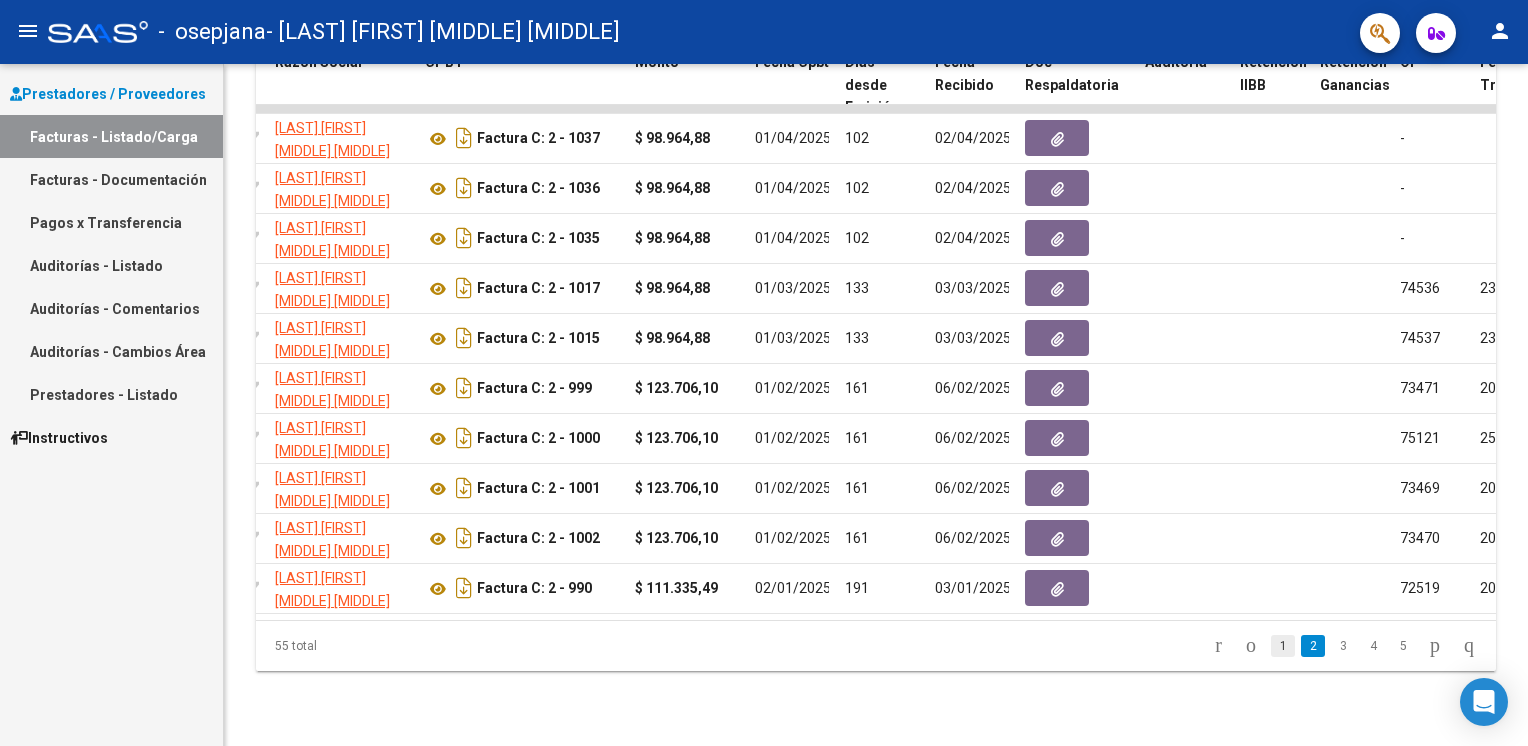 click on "1" 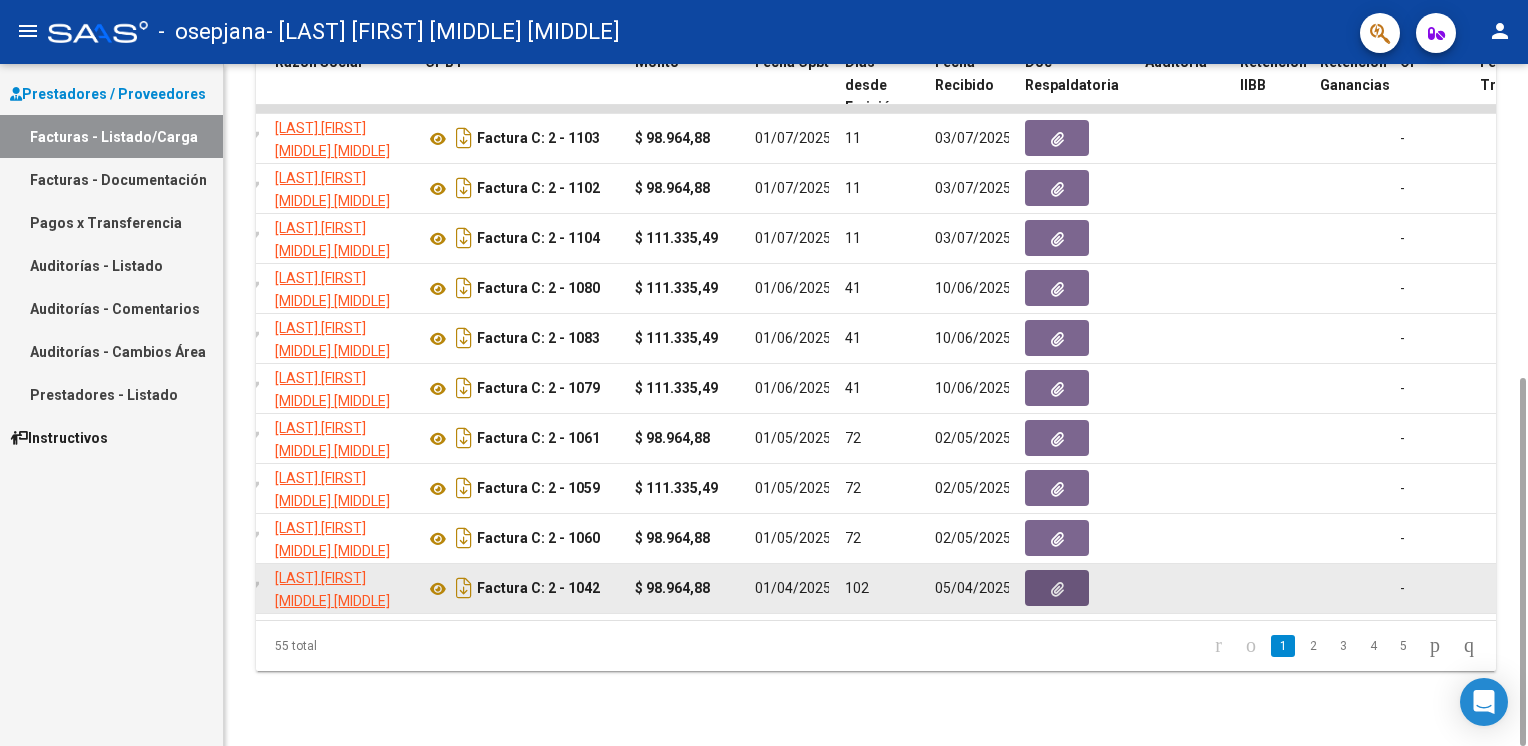click 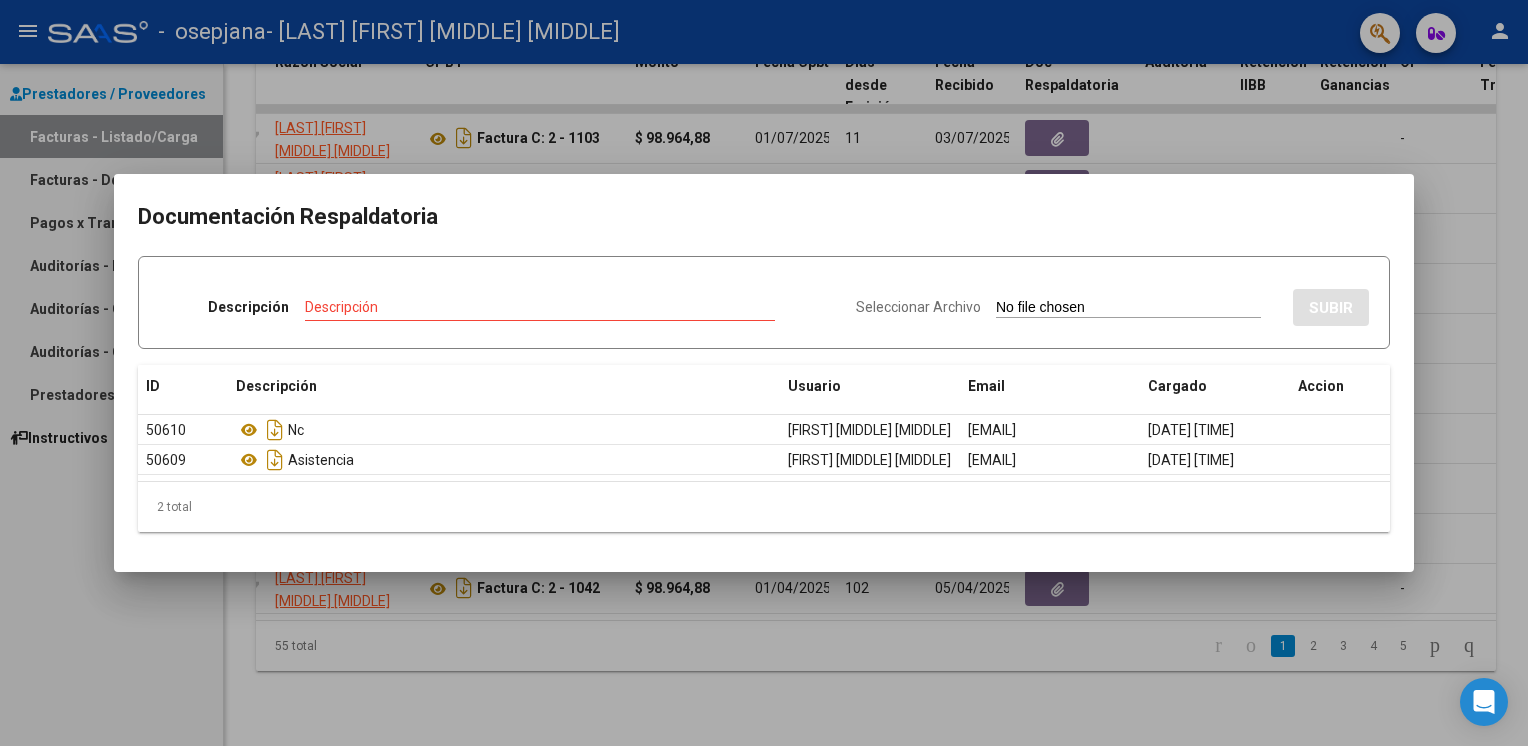 click on "Seleccionar Archivo" at bounding box center [918, 307] 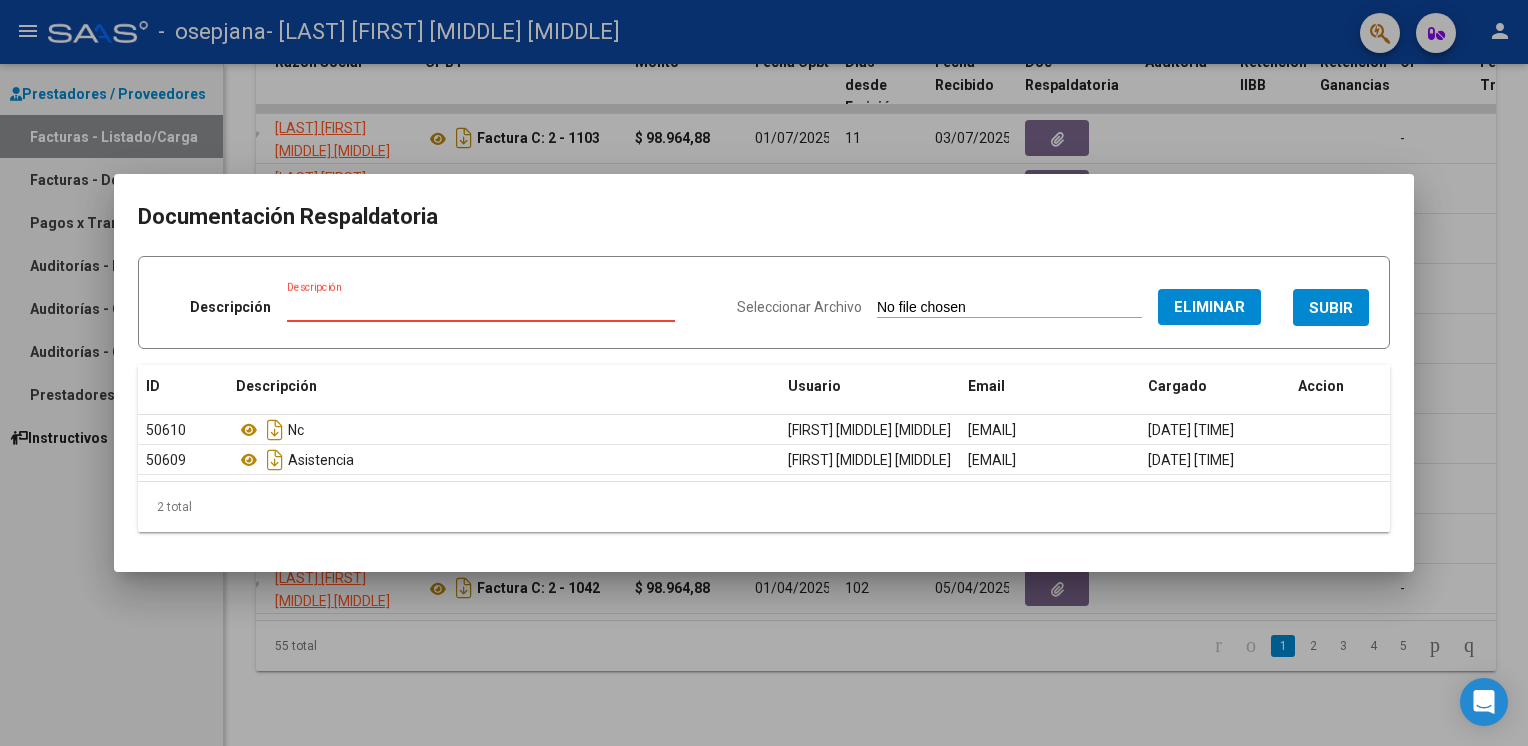 click on "Descripción" at bounding box center (481, 307) 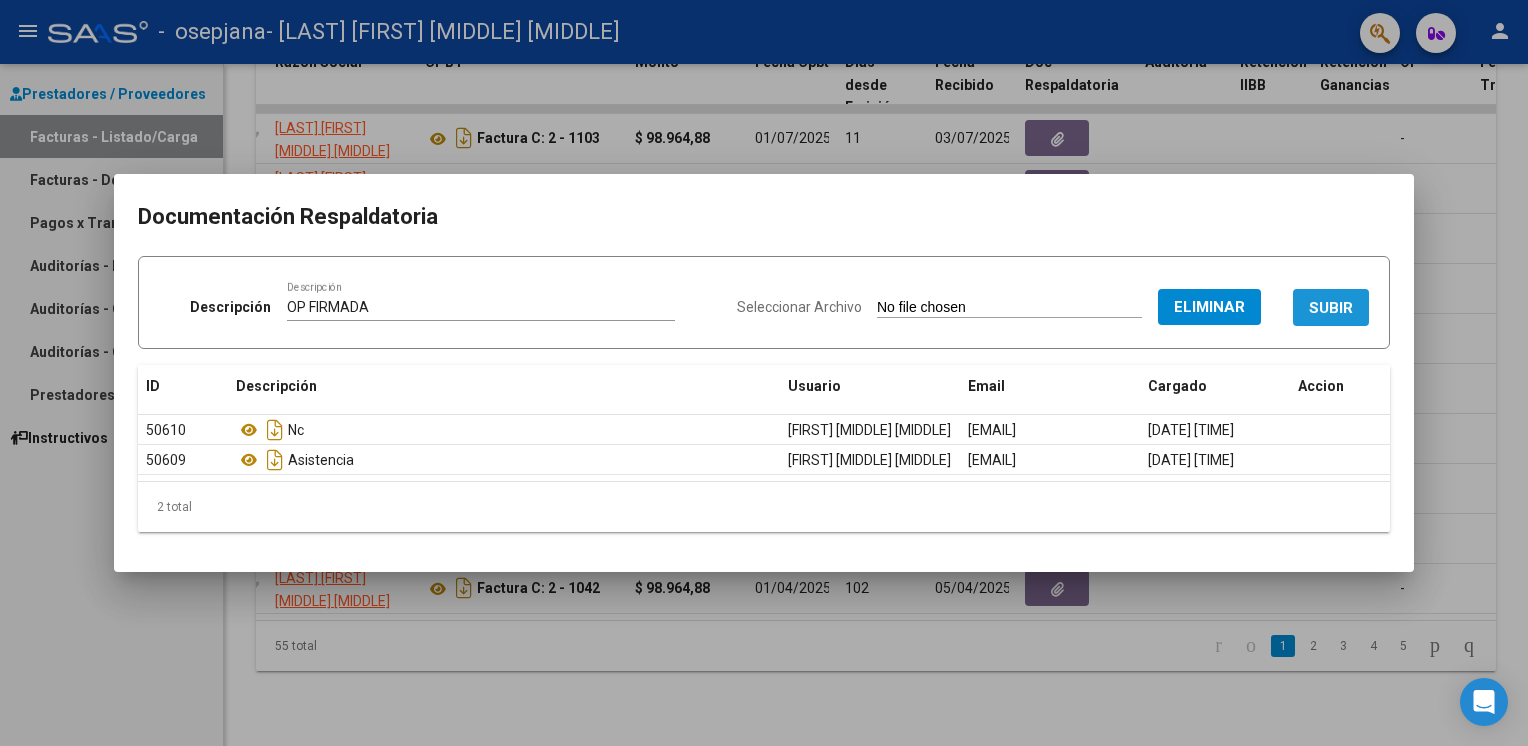 click on "SUBIR" at bounding box center [1331, 307] 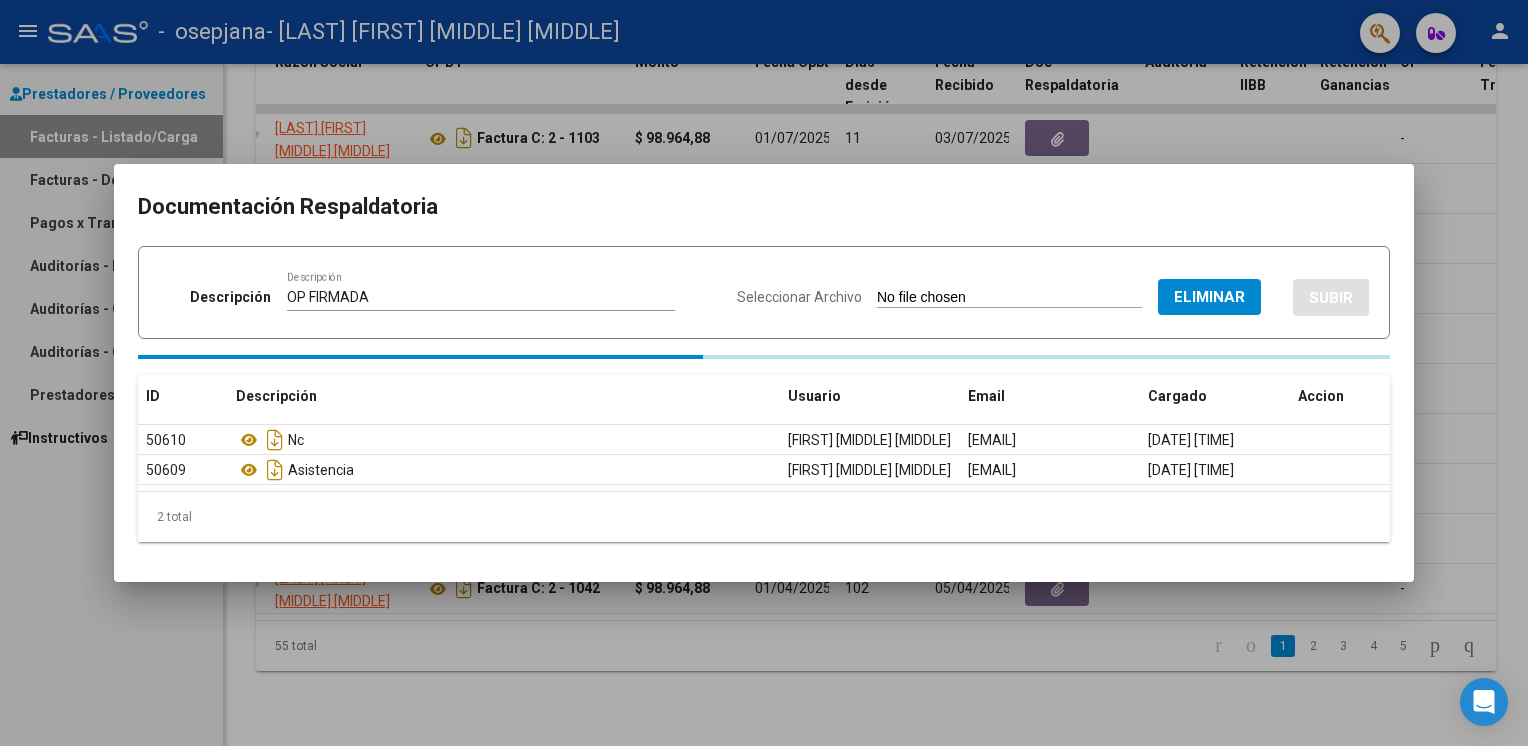 type 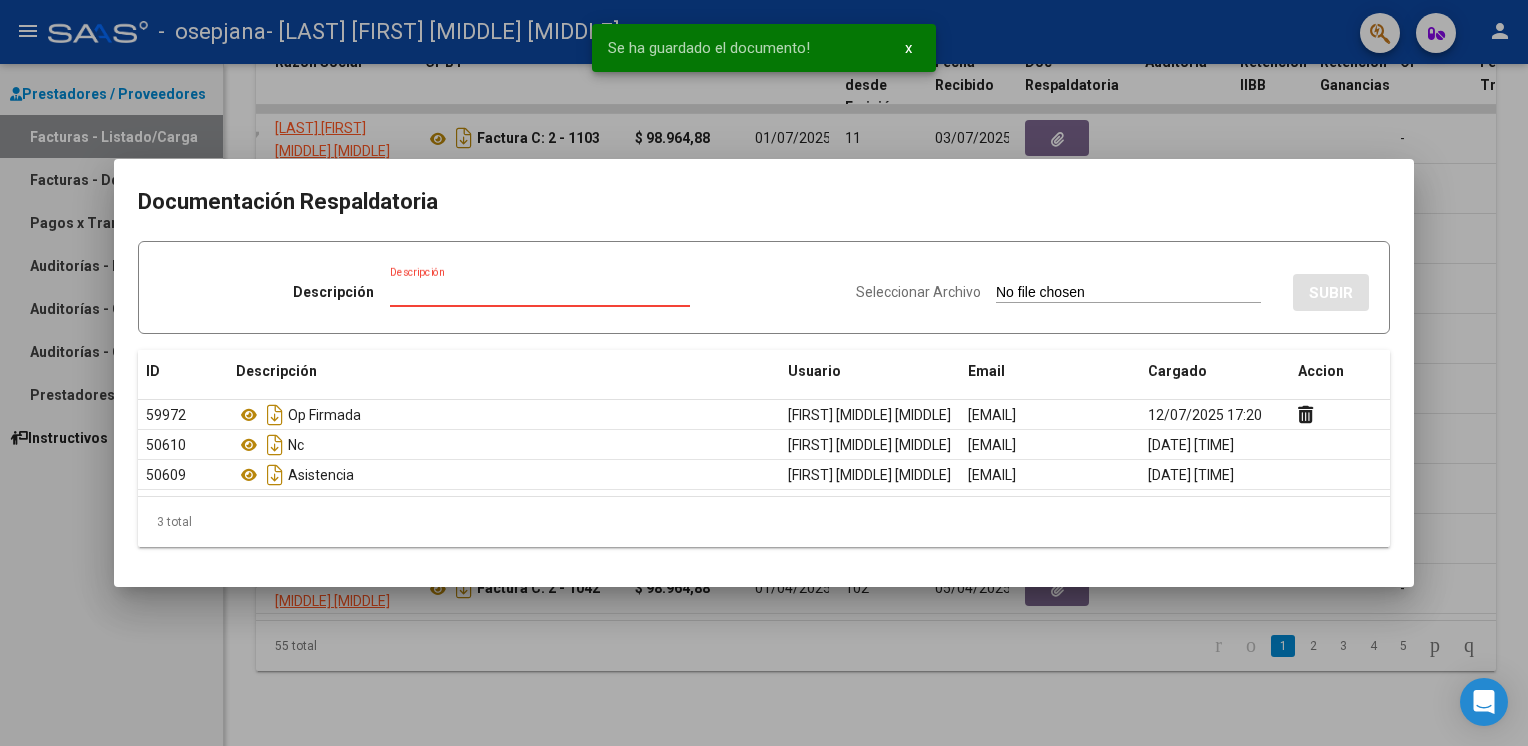 click on "Descripción" at bounding box center [540, 292] 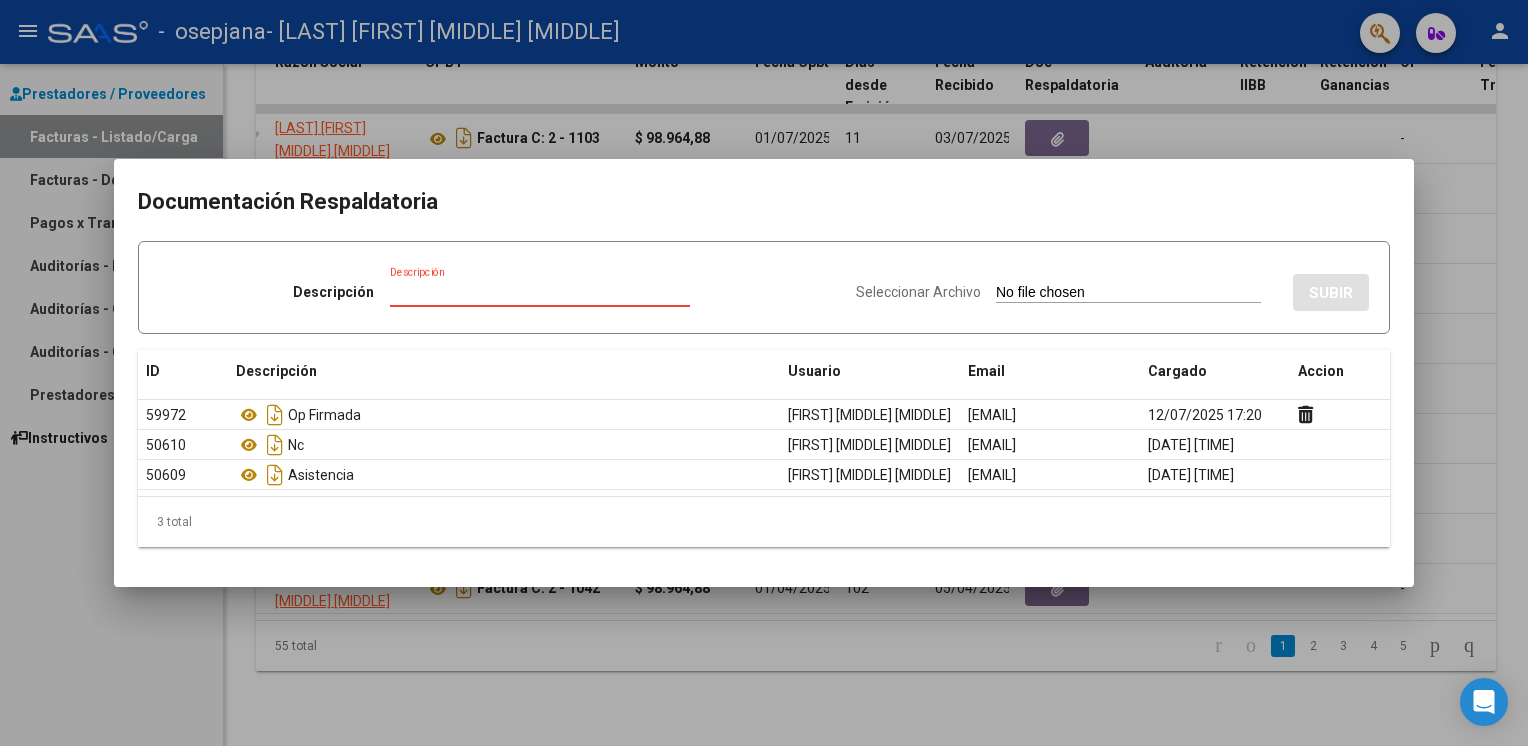 type on "OP FIRMADA" 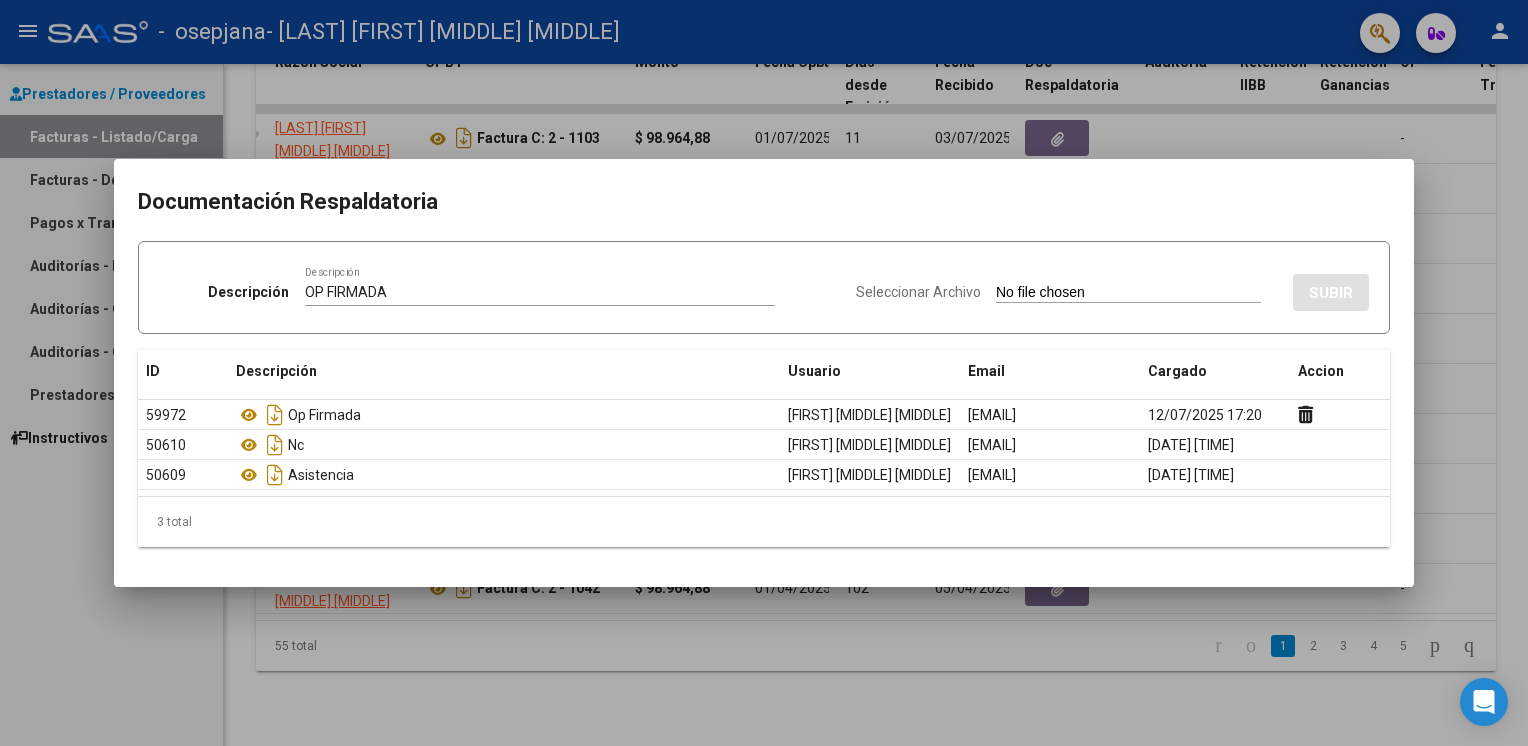 click at bounding box center (764, 373) 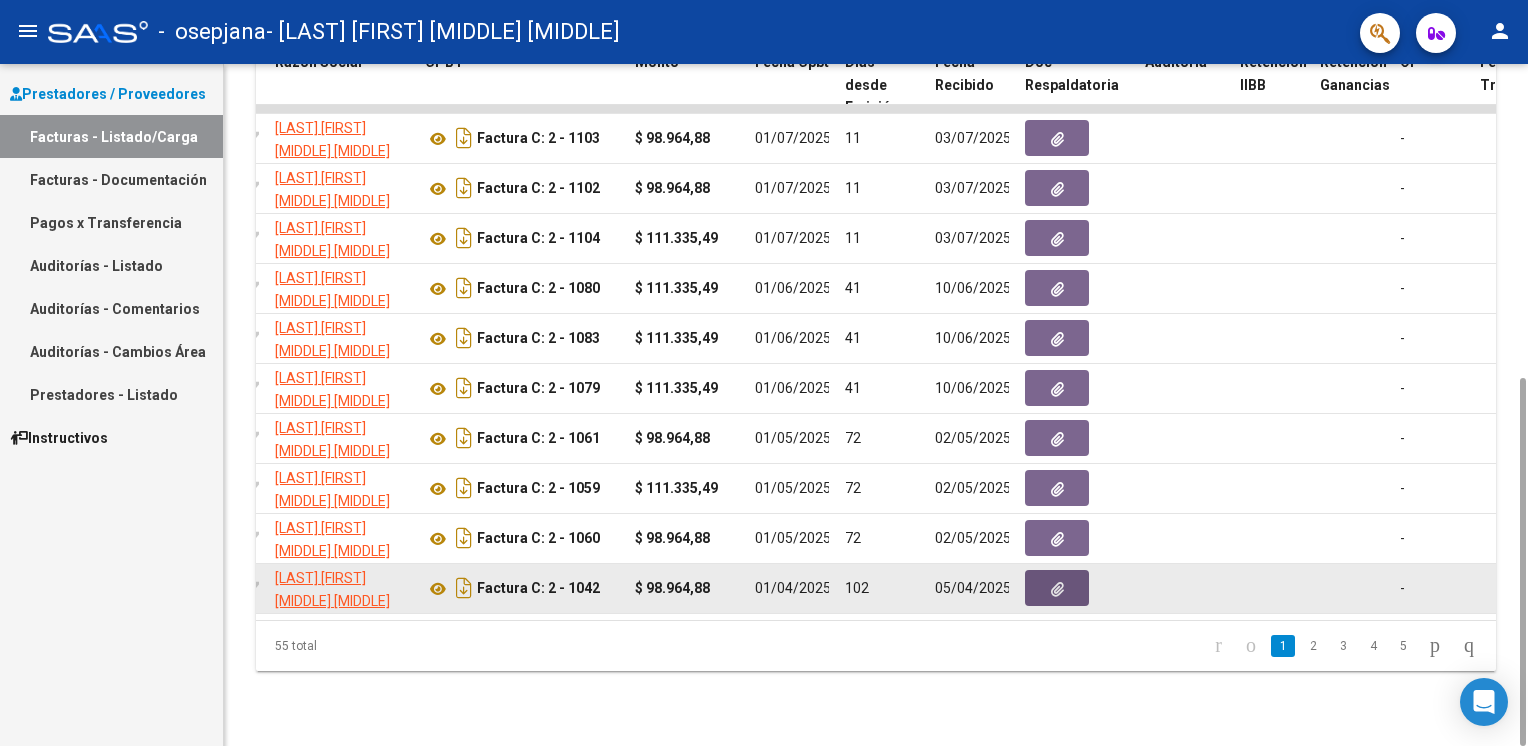 click 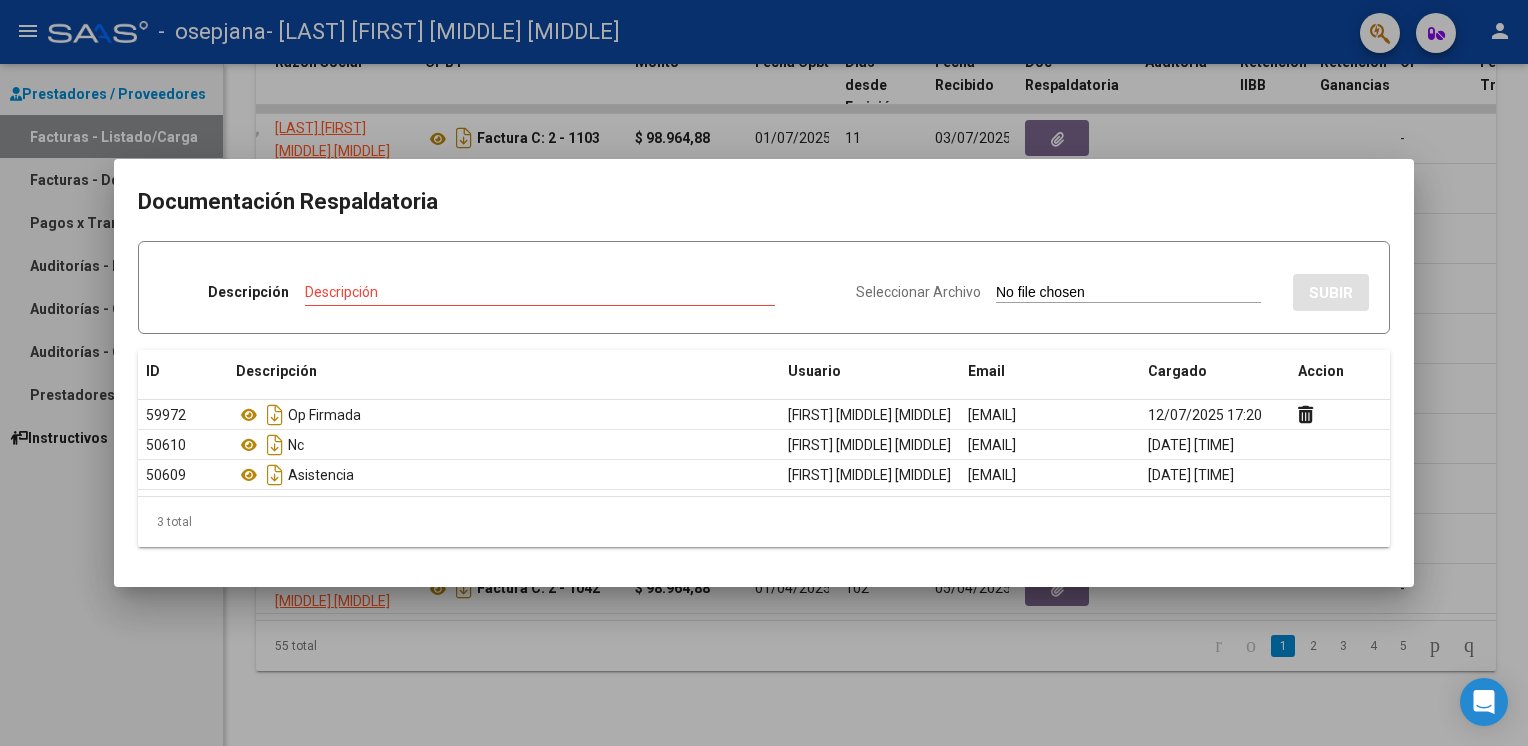click at bounding box center [764, 373] 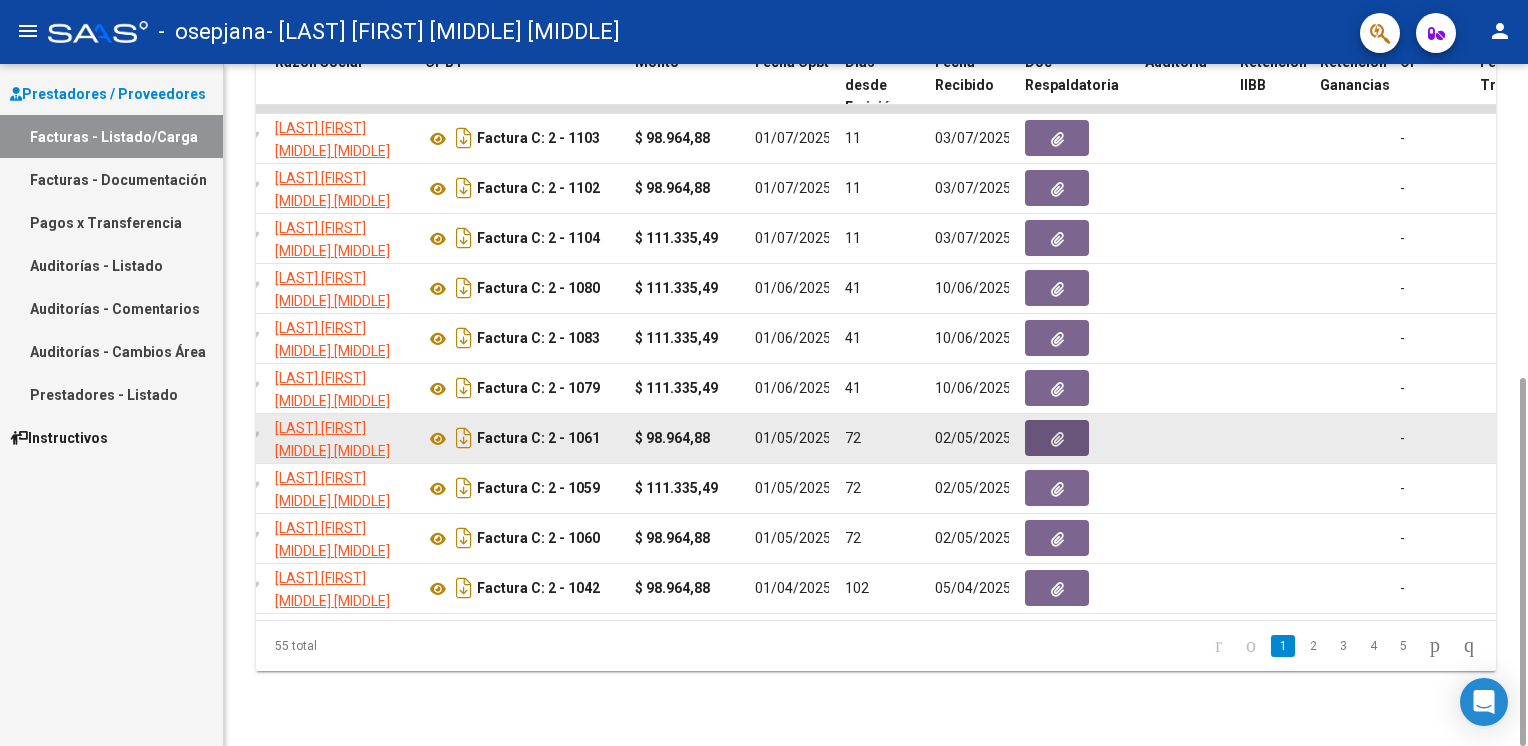click 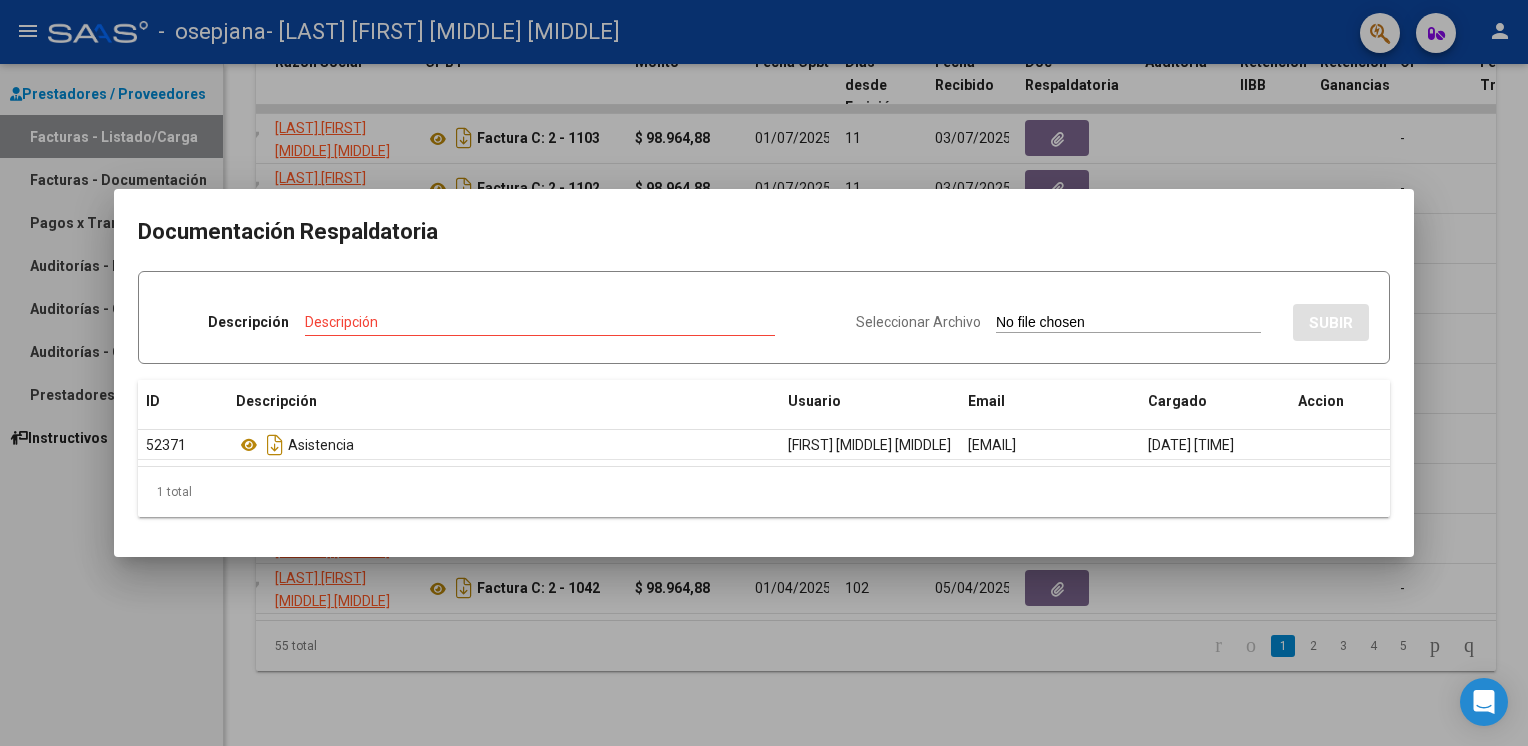 click on "Seleccionar Archivo" at bounding box center [918, 322] 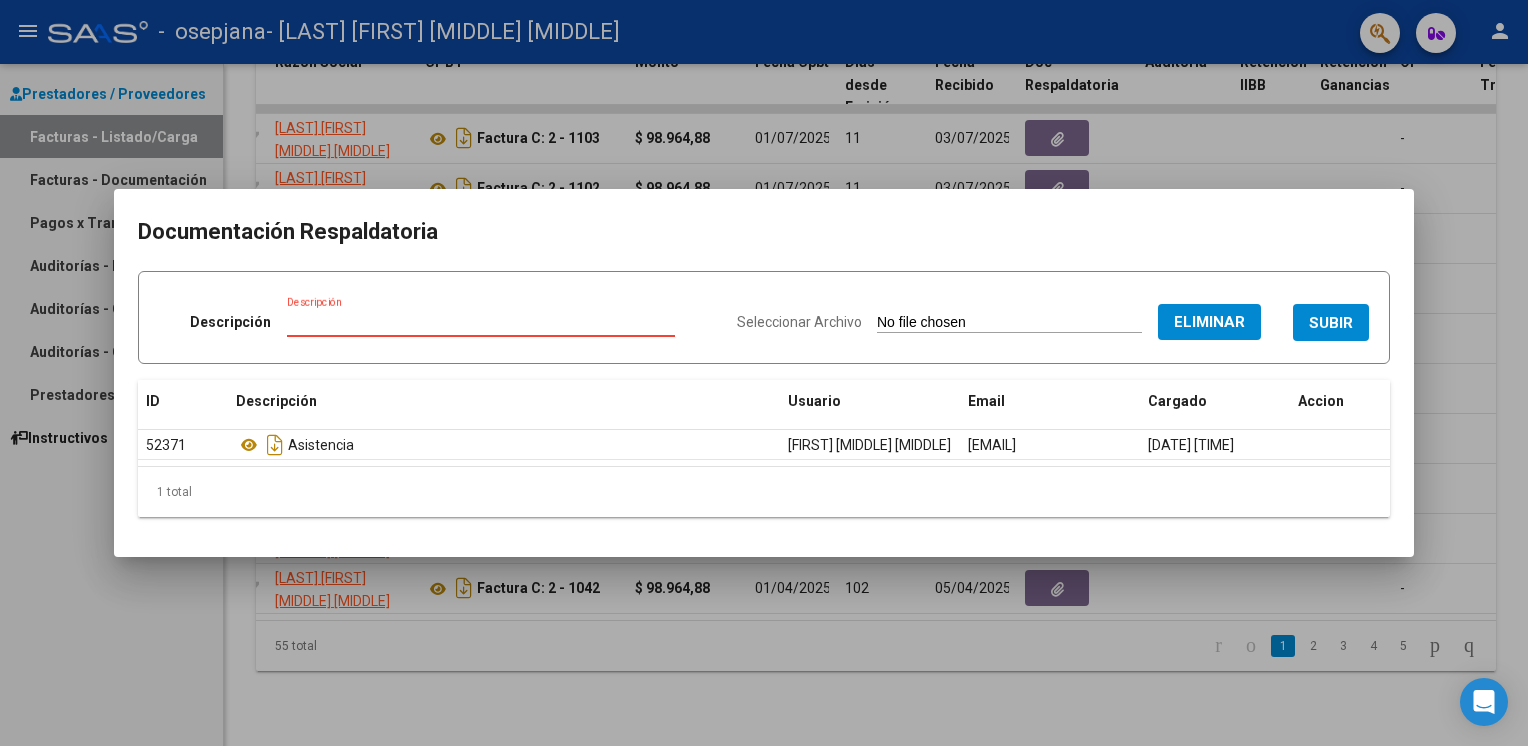 click on "Descripción" at bounding box center (481, 322) 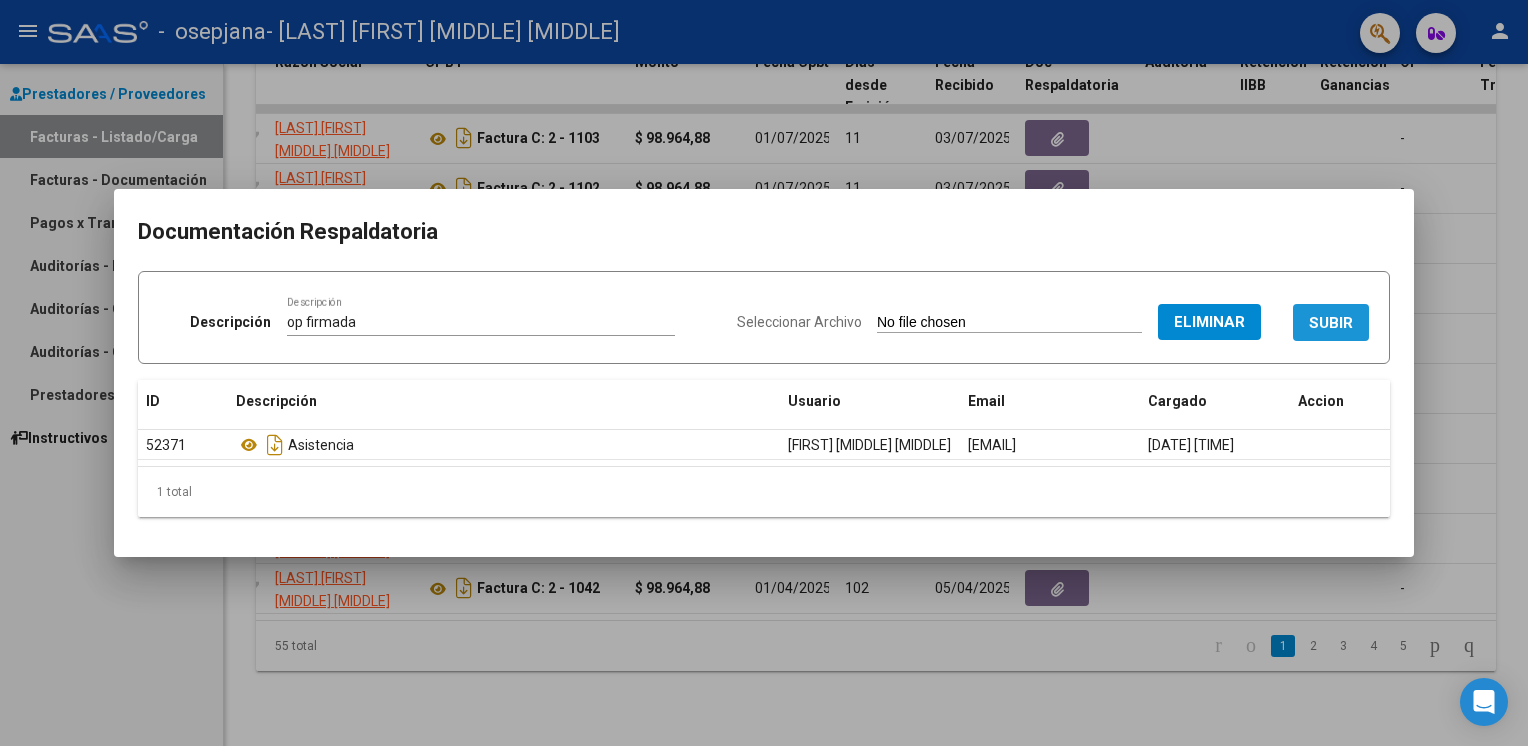 click on "SUBIR" at bounding box center (1331, 323) 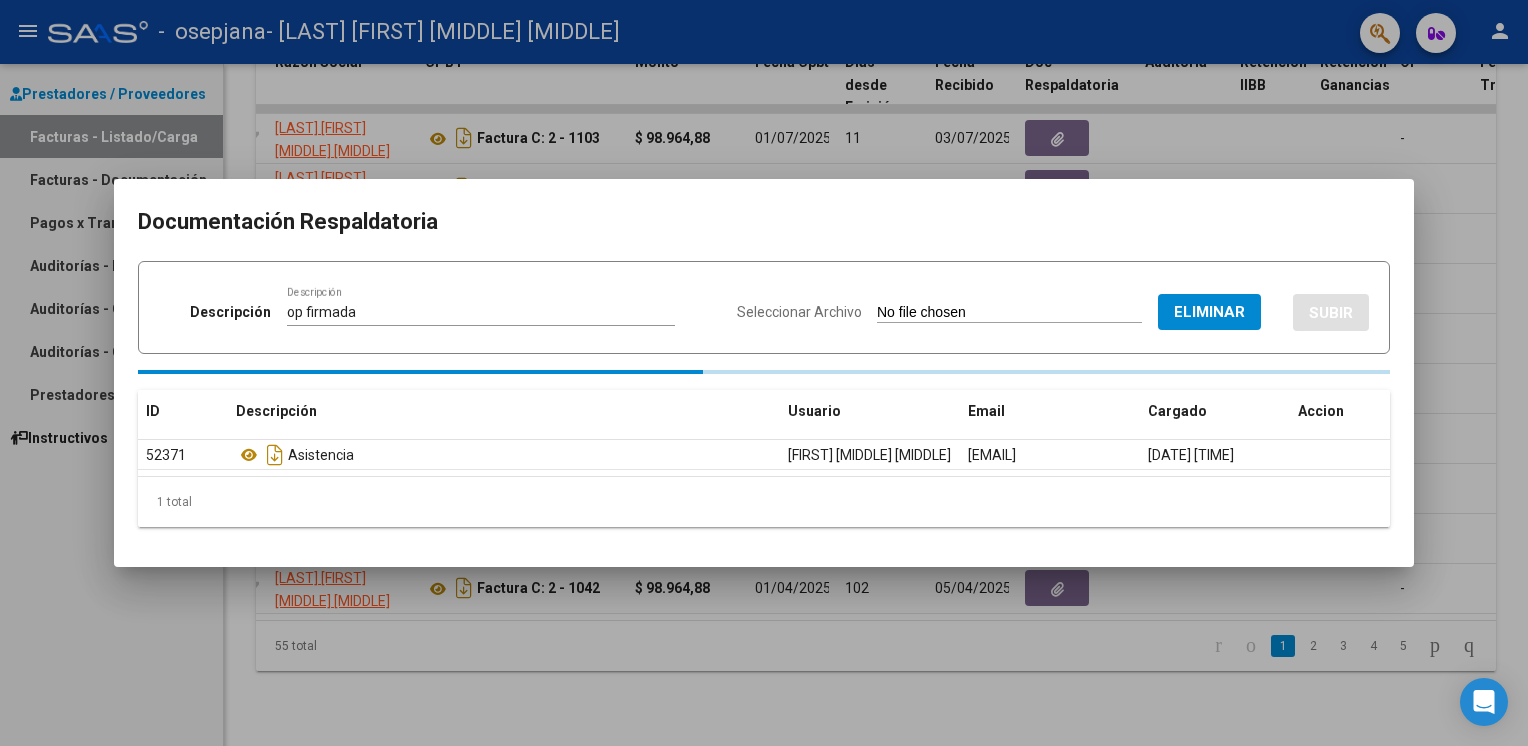 type 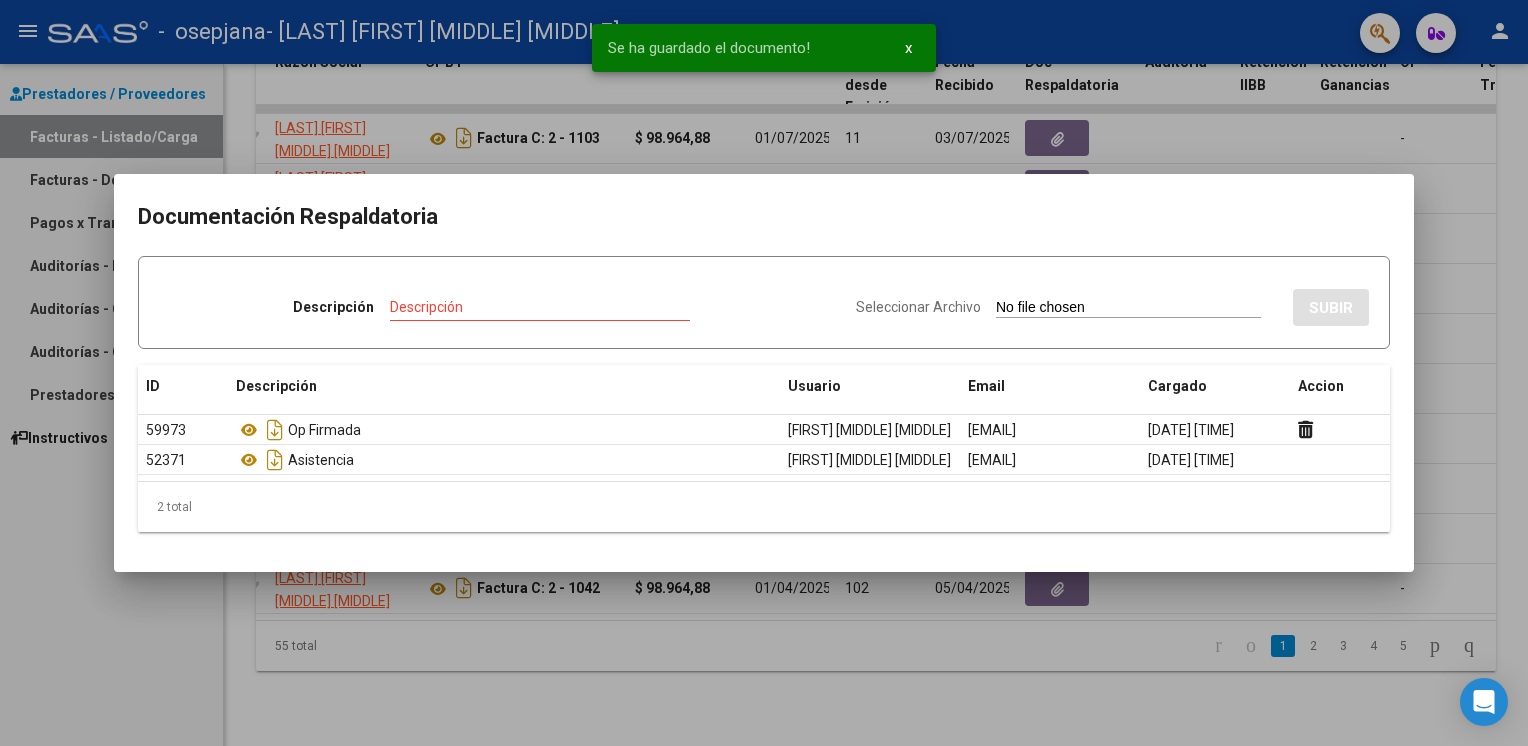 click at bounding box center [764, 373] 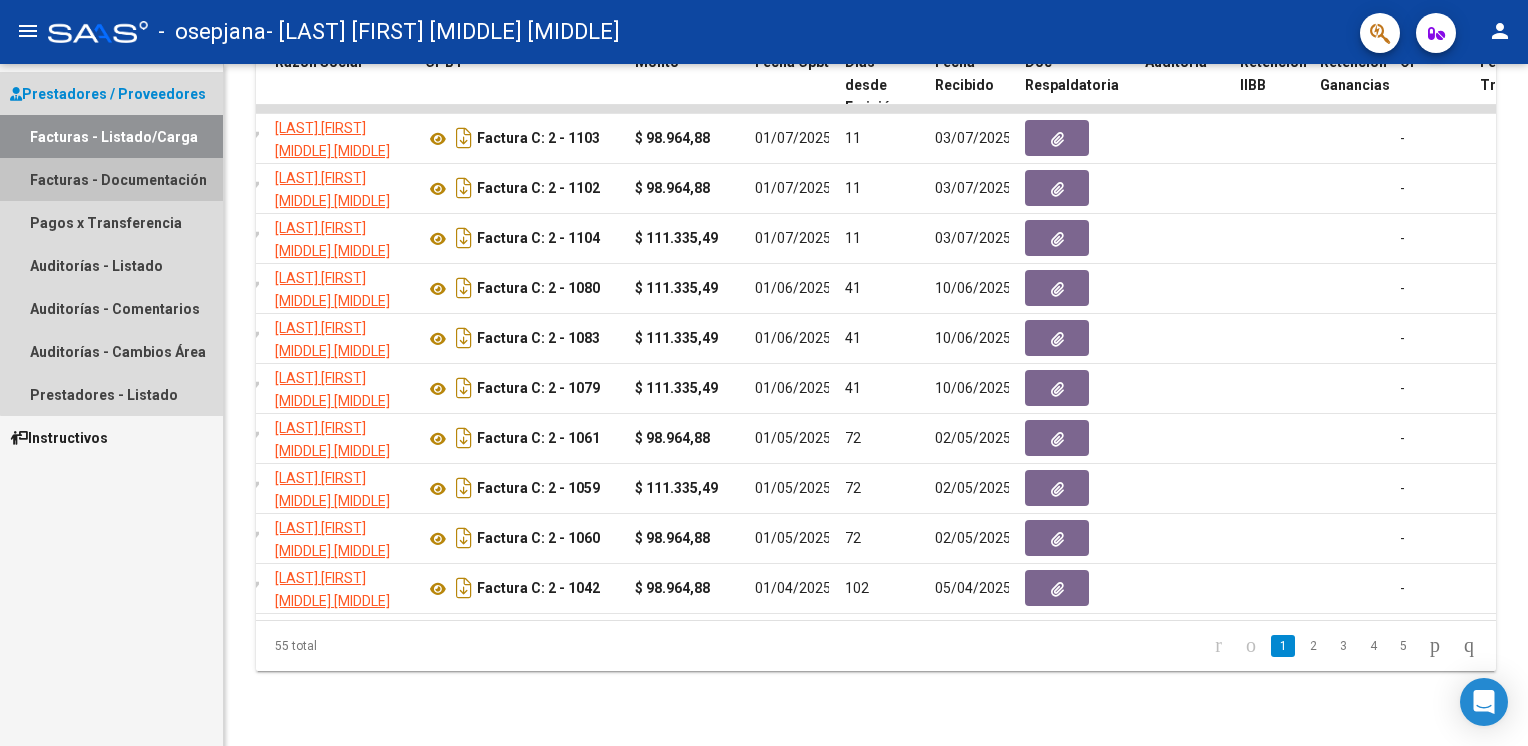 click on "Facturas - Documentación" at bounding box center (111, 179) 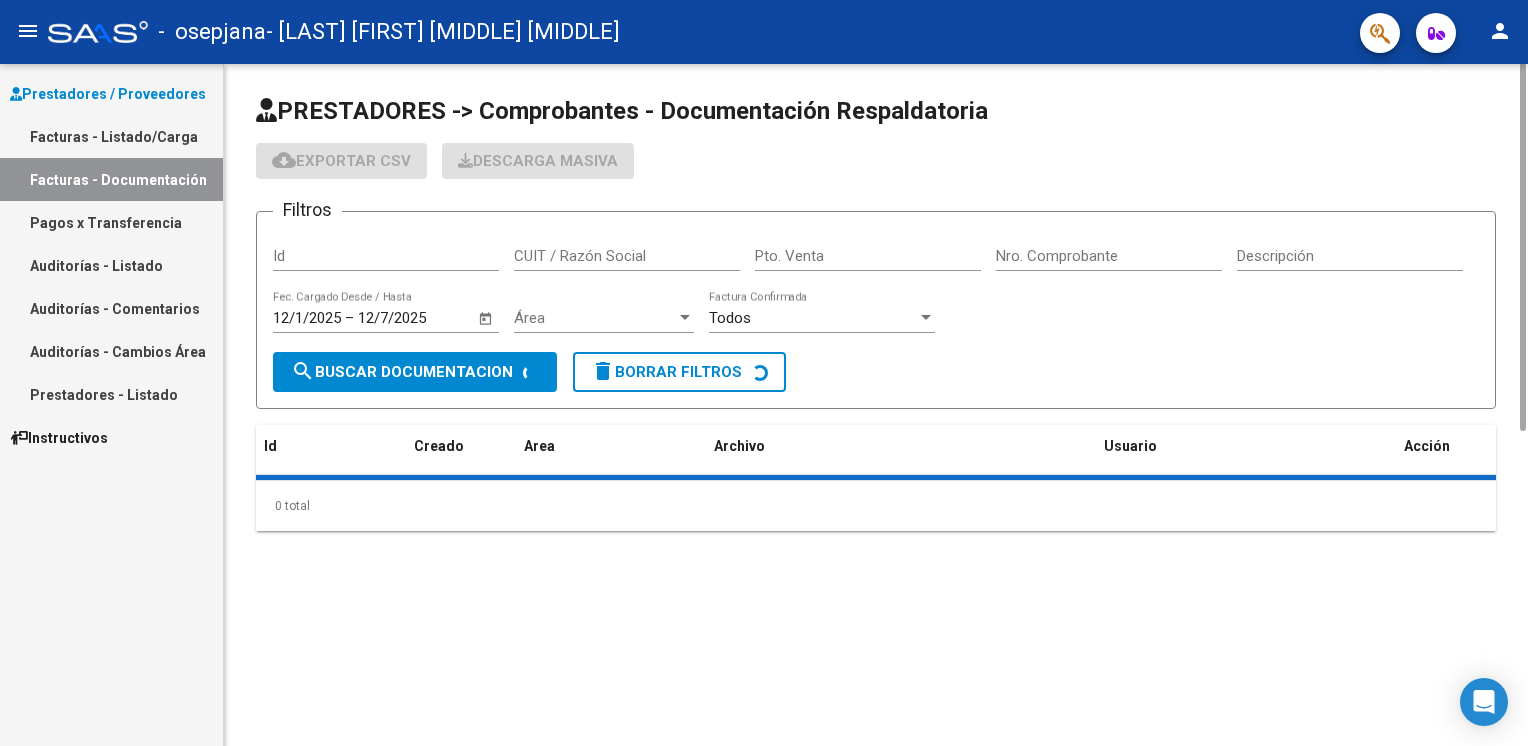 scroll, scrollTop: 0, scrollLeft: 0, axis: both 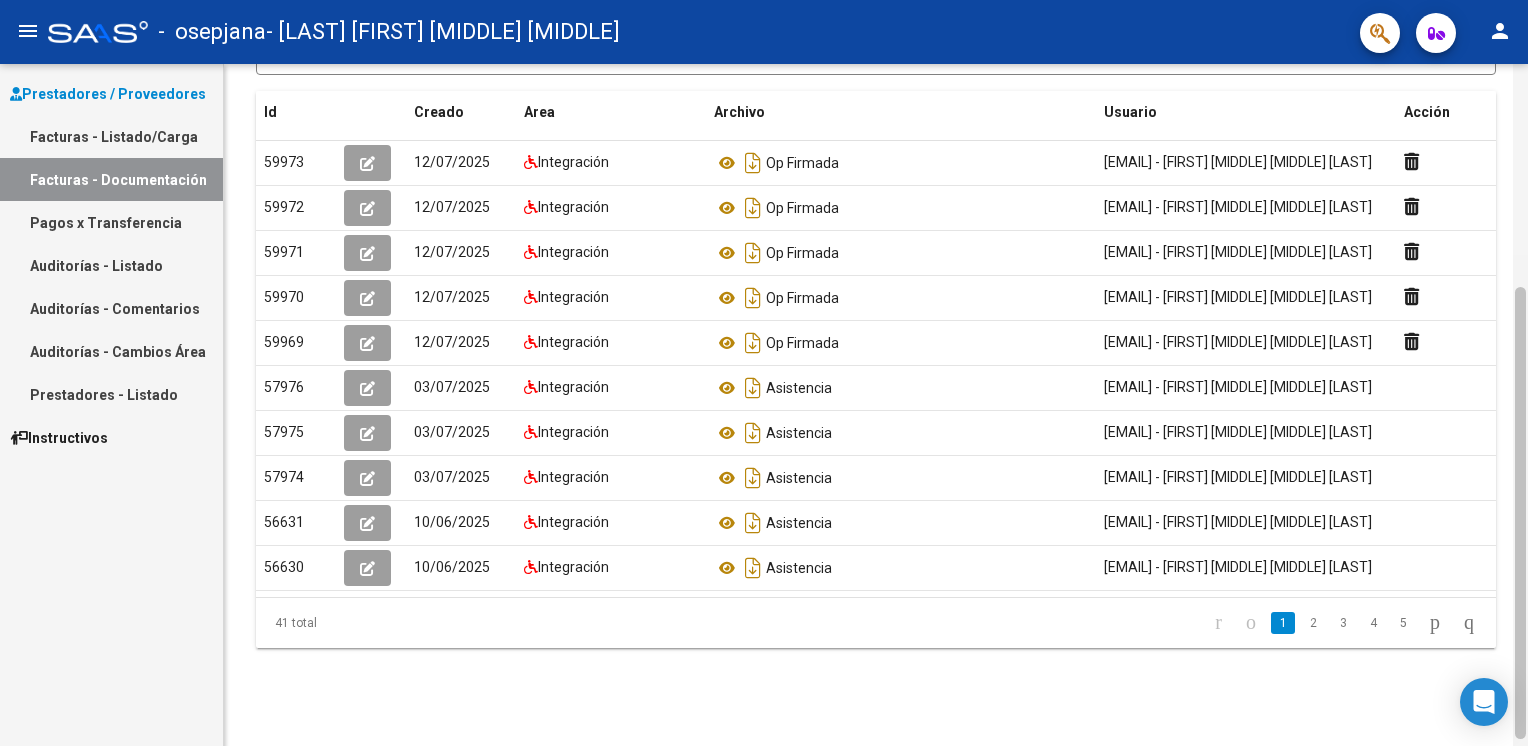 drag, startPoint x: 1519, startPoint y: 111, endPoint x: 1525, endPoint y: 287, distance: 176.10225 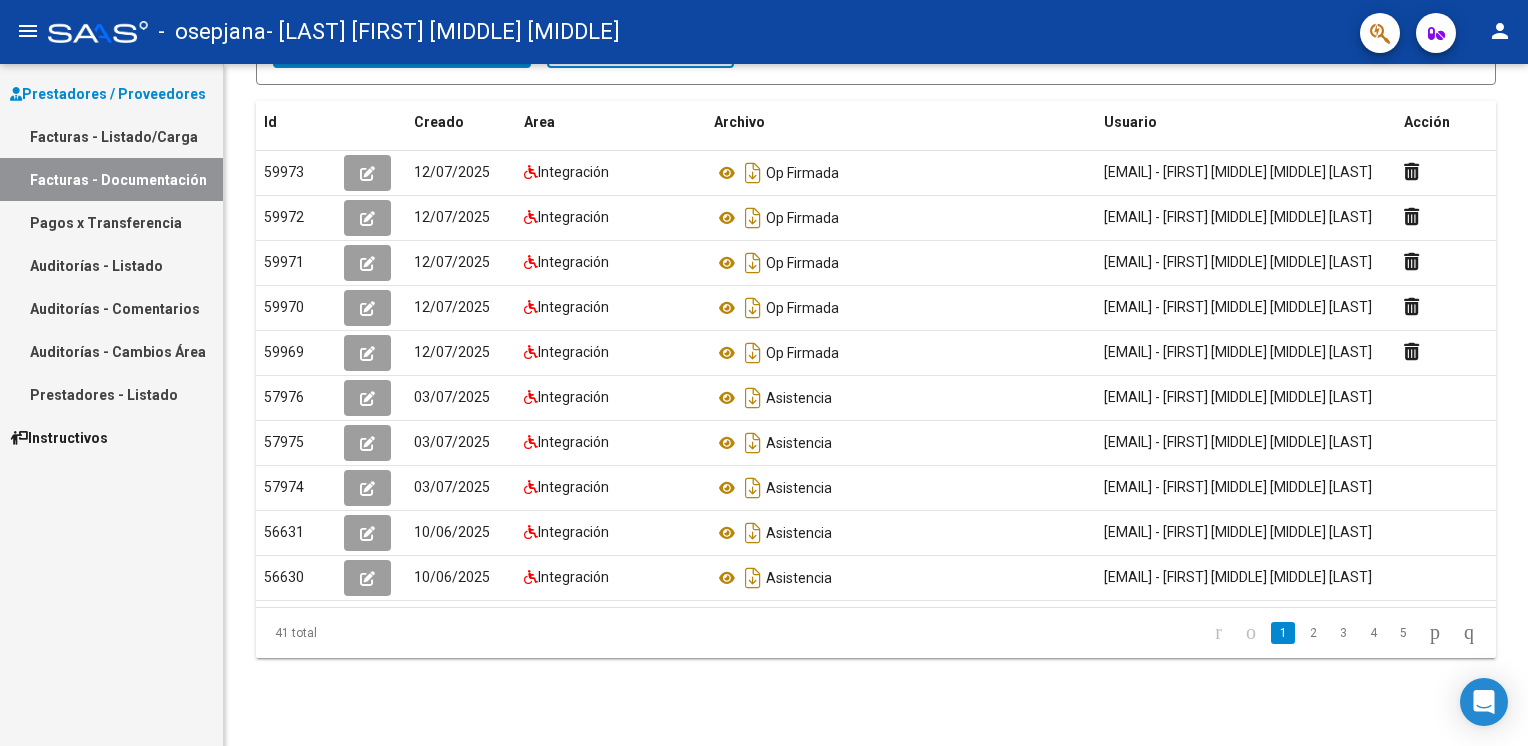 click on "Facturas - Listado/Carga" at bounding box center [111, 136] 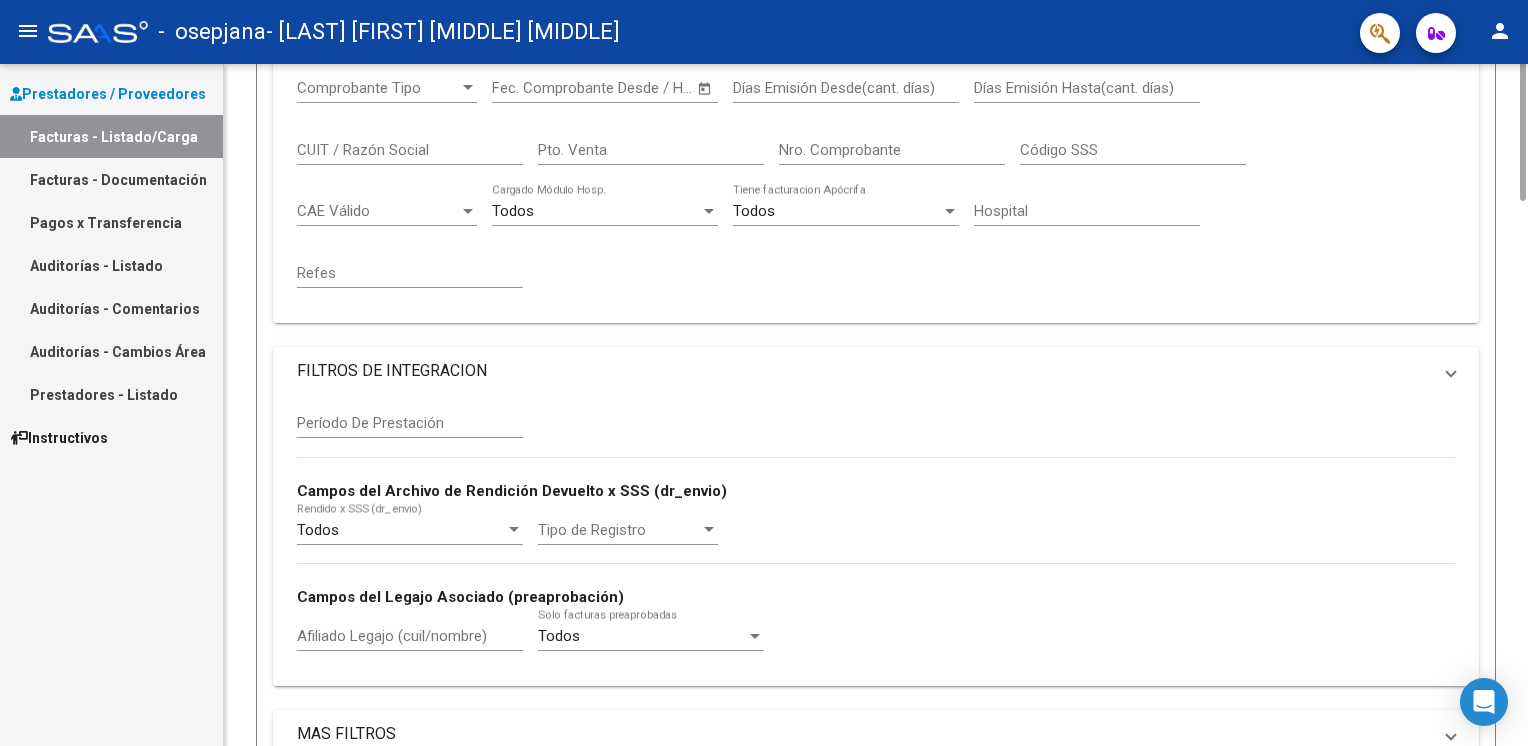 scroll, scrollTop: 0, scrollLeft: 0, axis: both 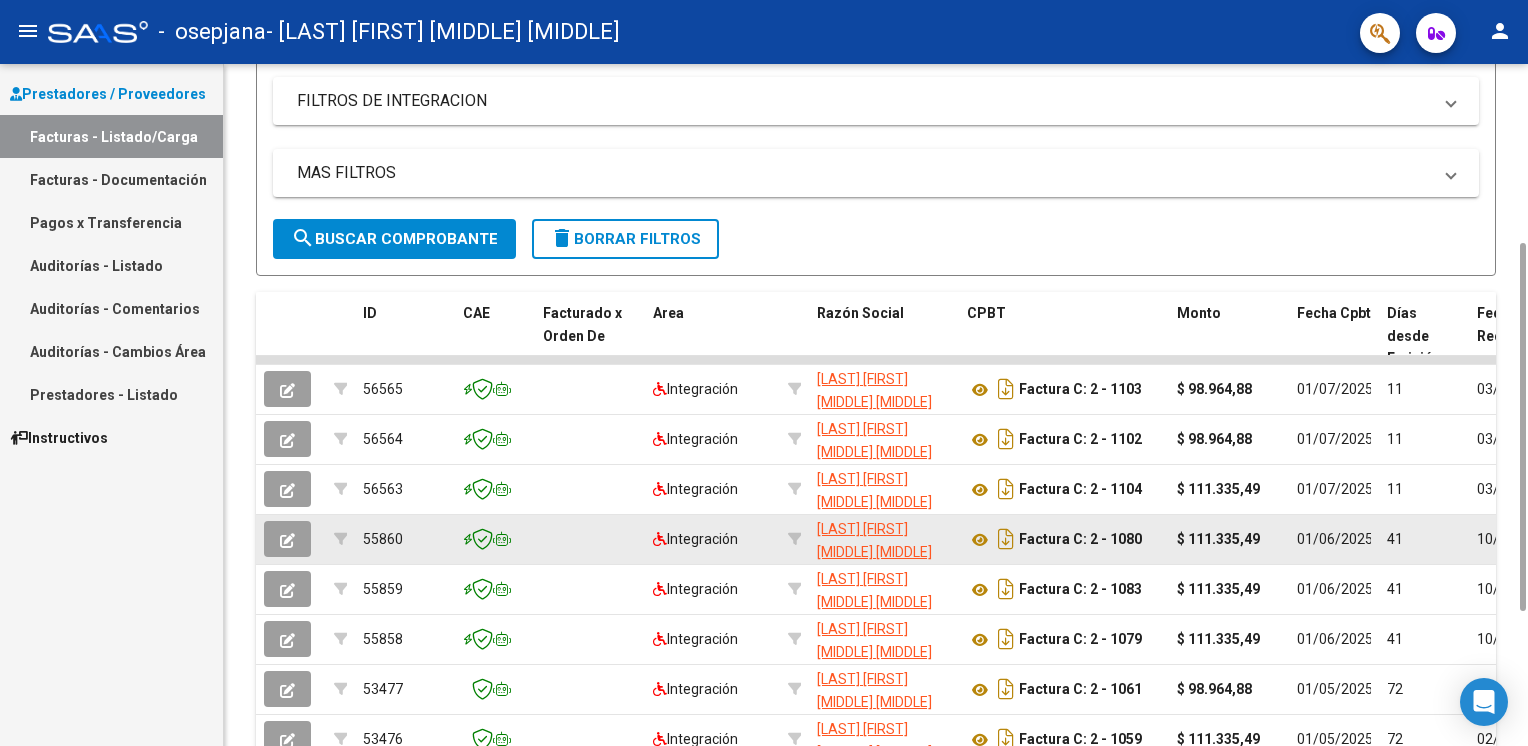 drag, startPoint x: 1520, startPoint y: 309, endPoint x: 1489, endPoint y: 534, distance: 227.12552 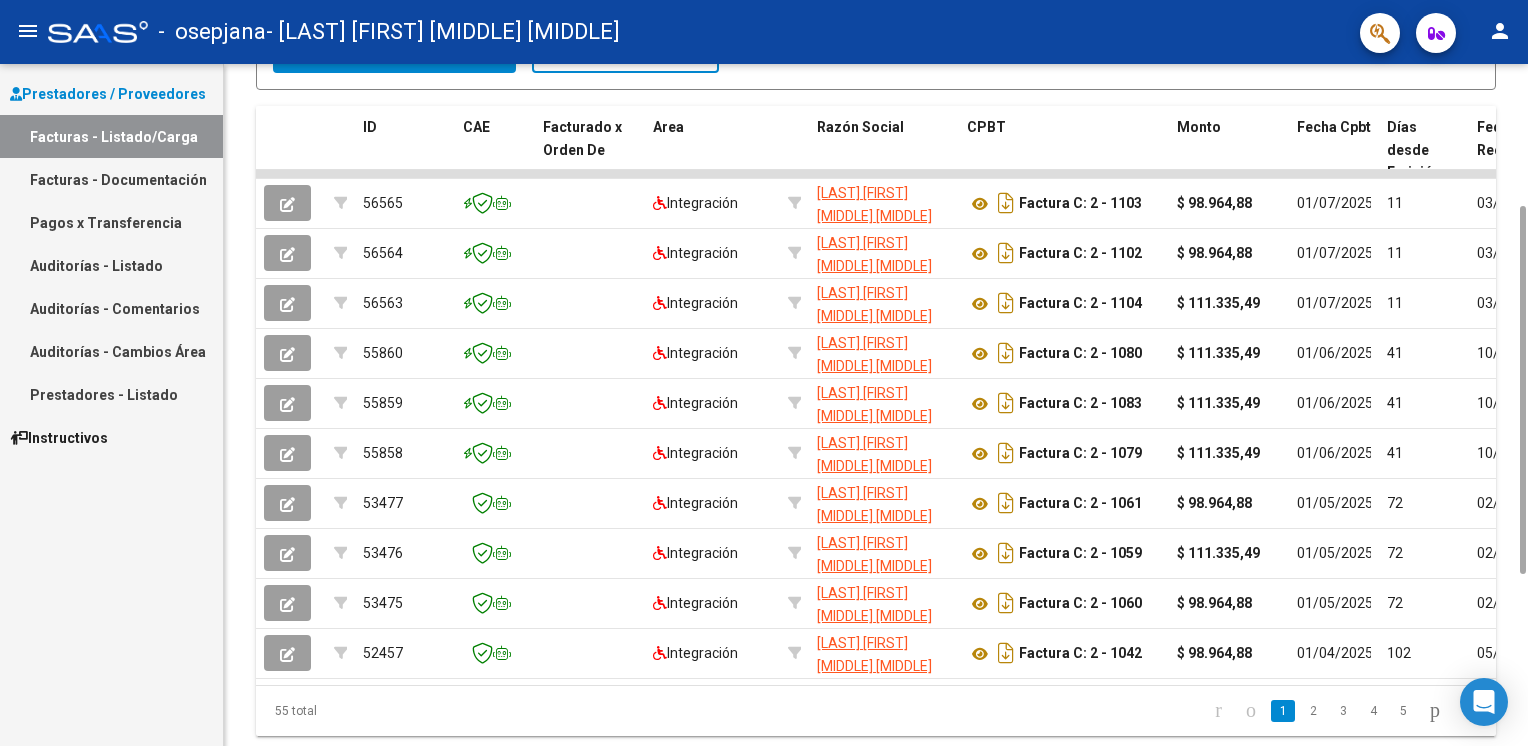 scroll, scrollTop: 584, scrollLeft: 0, axis: vertical 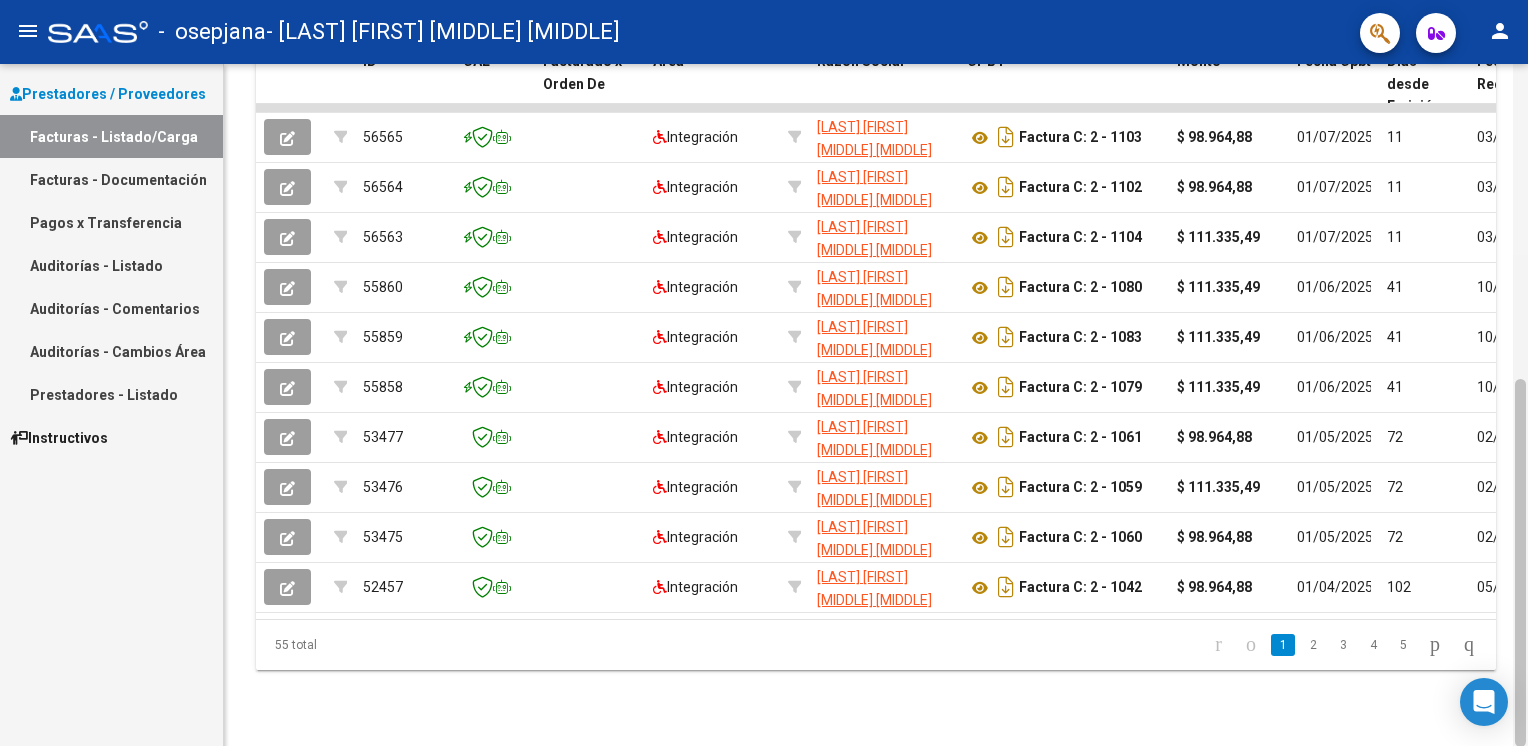 drag, startPoint x: 1519, startPoint y: 458, endPoint x: 1527, endPoint y: 653, distance: 195.16403 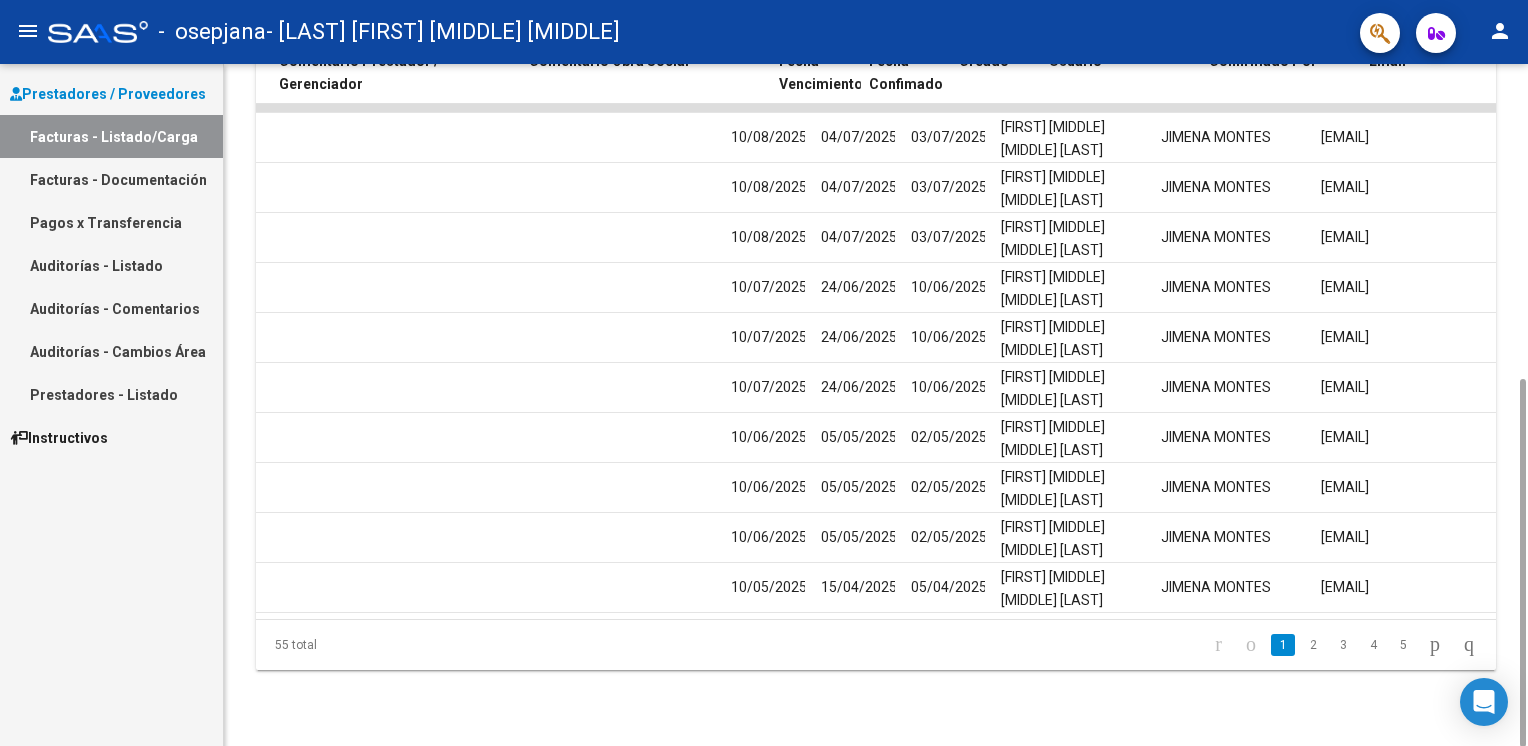 scroll, scrollTop: 0, scrollLeft: 2976, axis: horizontal 